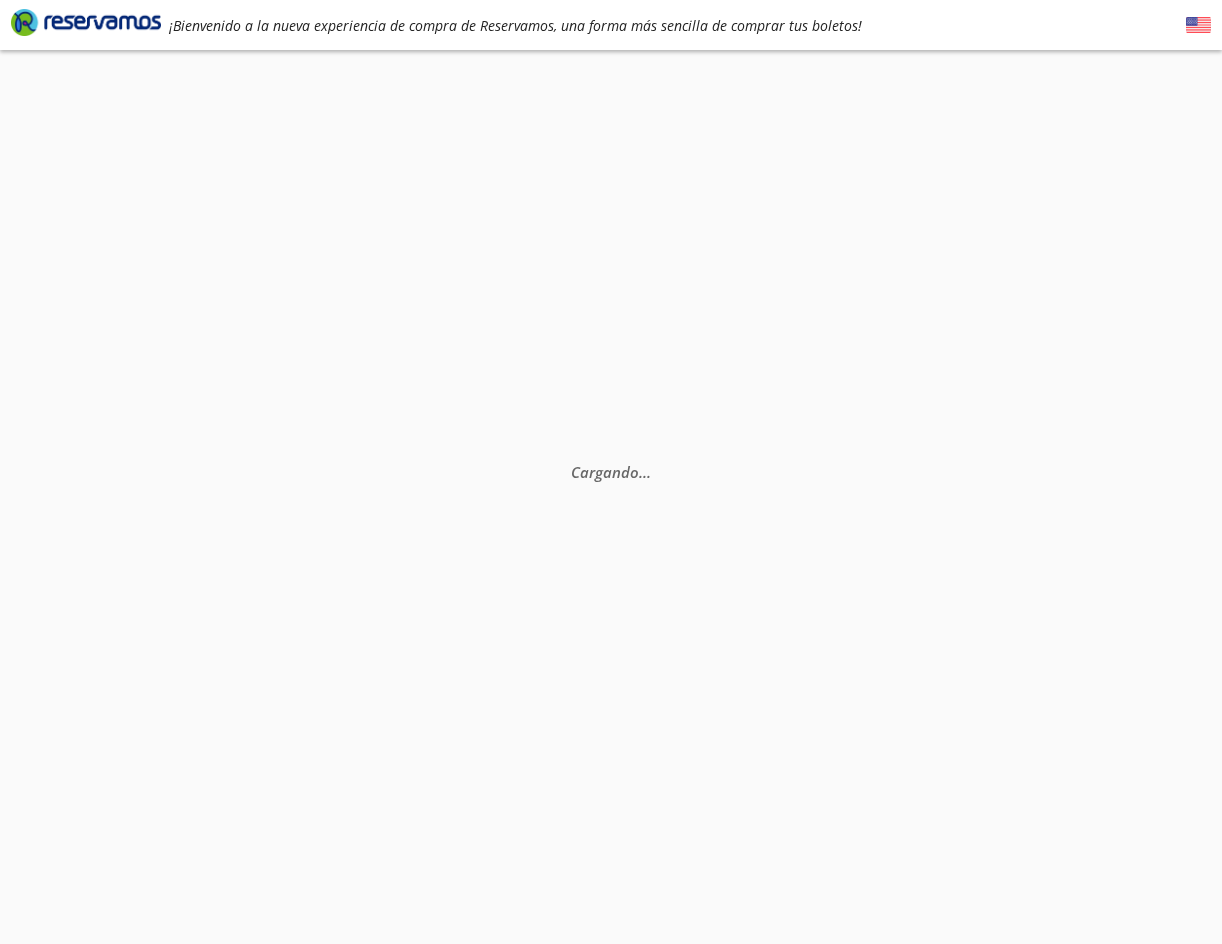 scroll, scrollTop: 0, scrollLeft: 0, axis: both 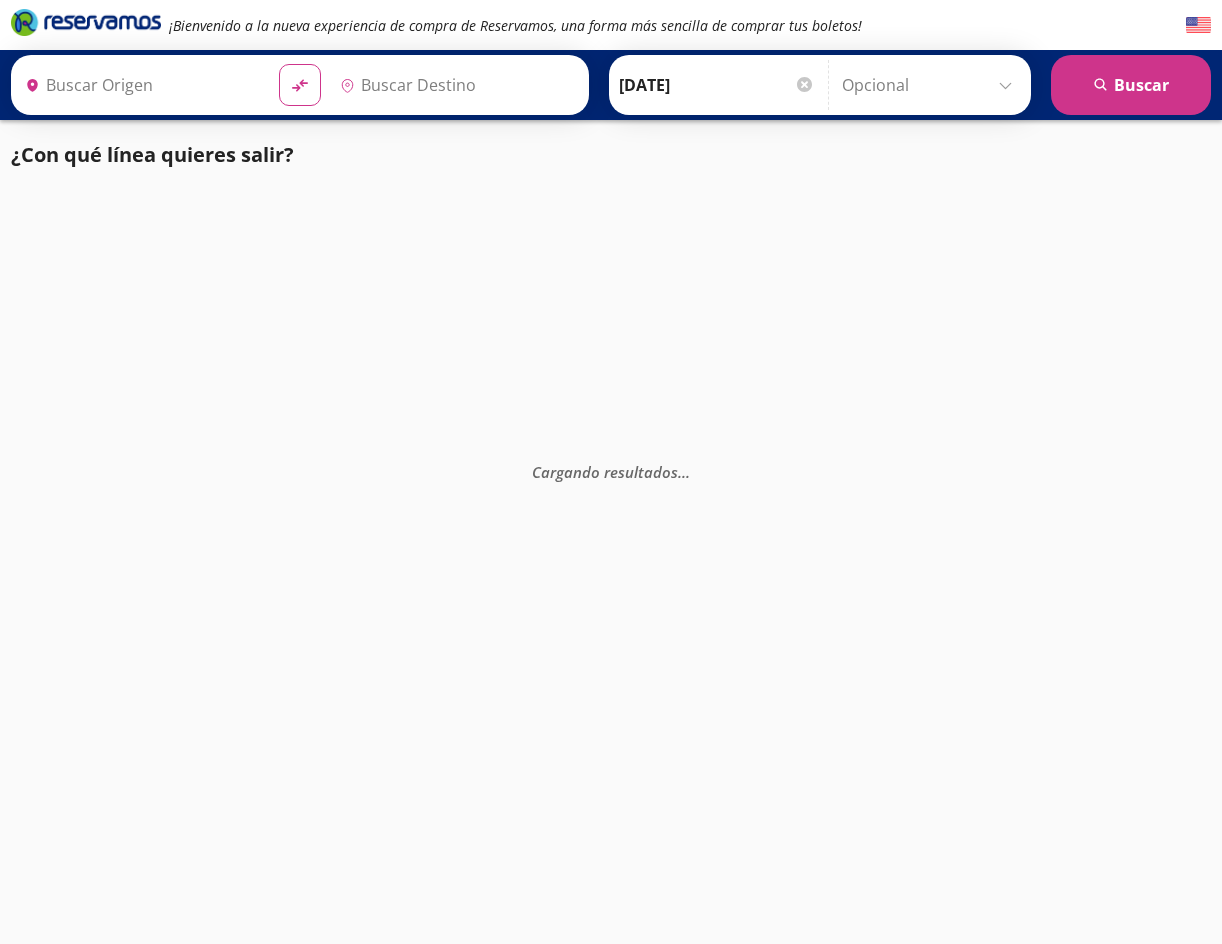 type on "[GEOGRAPHIC_DATA], [GEOGRAPHIC_DATA]" 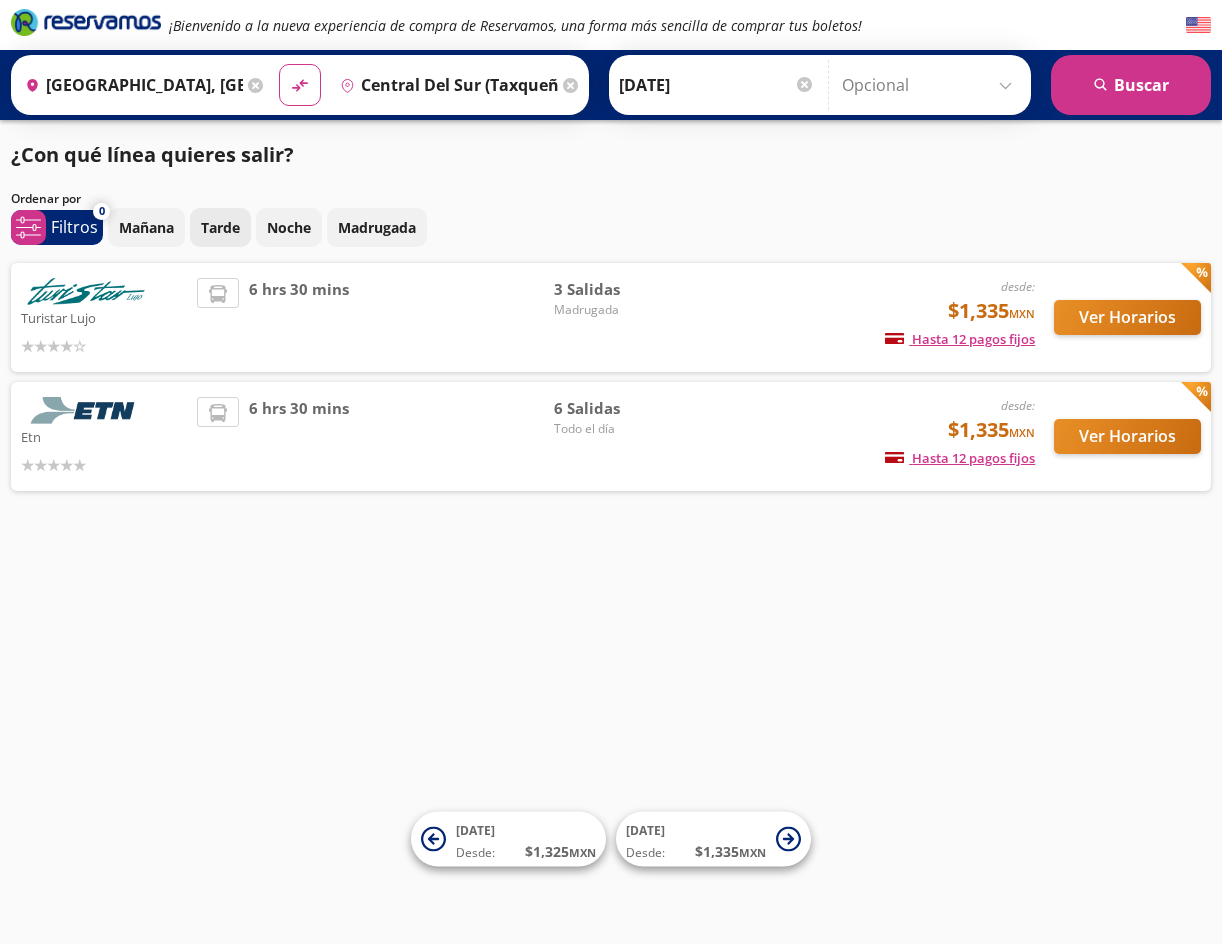 click on "Tarde" at bounding box center [220, 227] 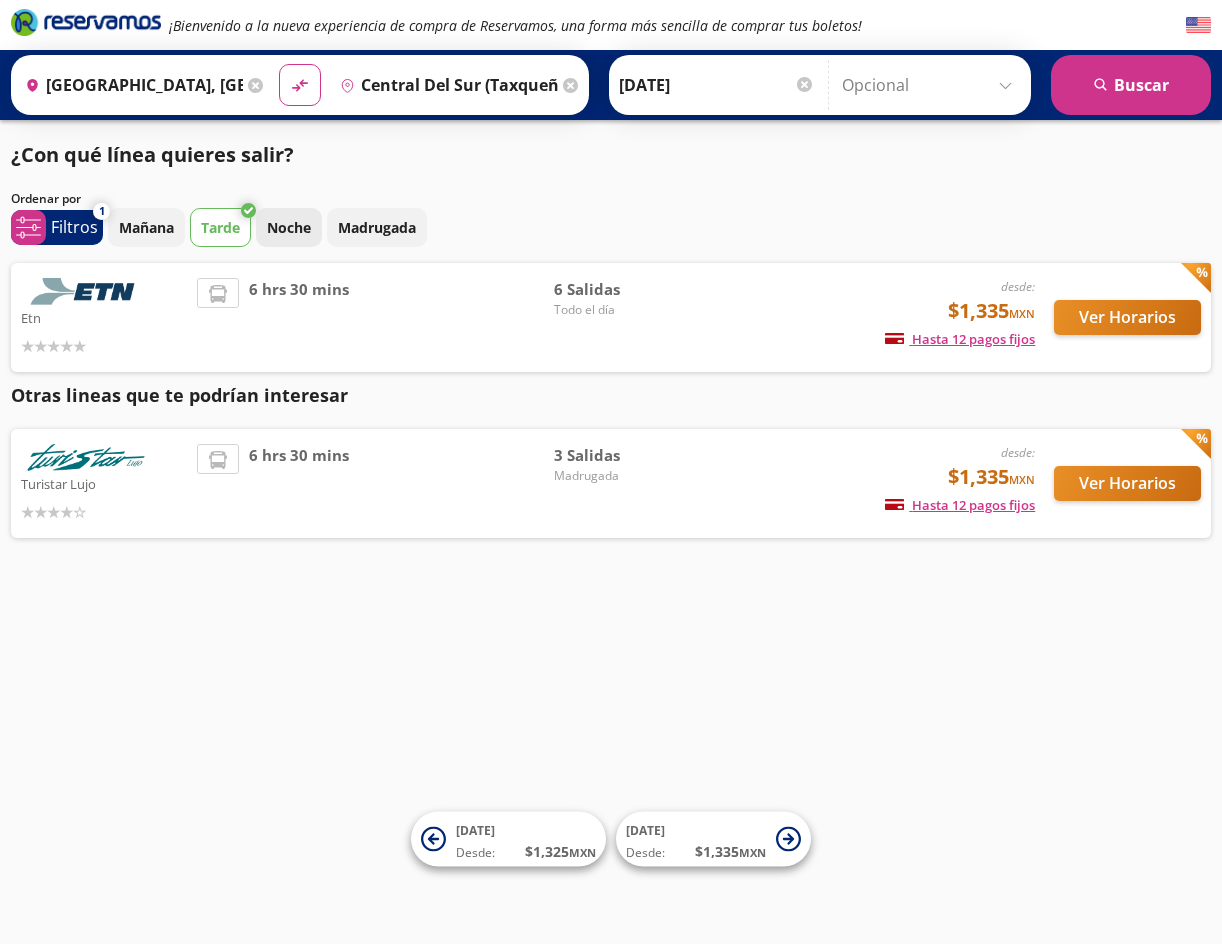 click on "Noche" at bounding box center (289, 227) 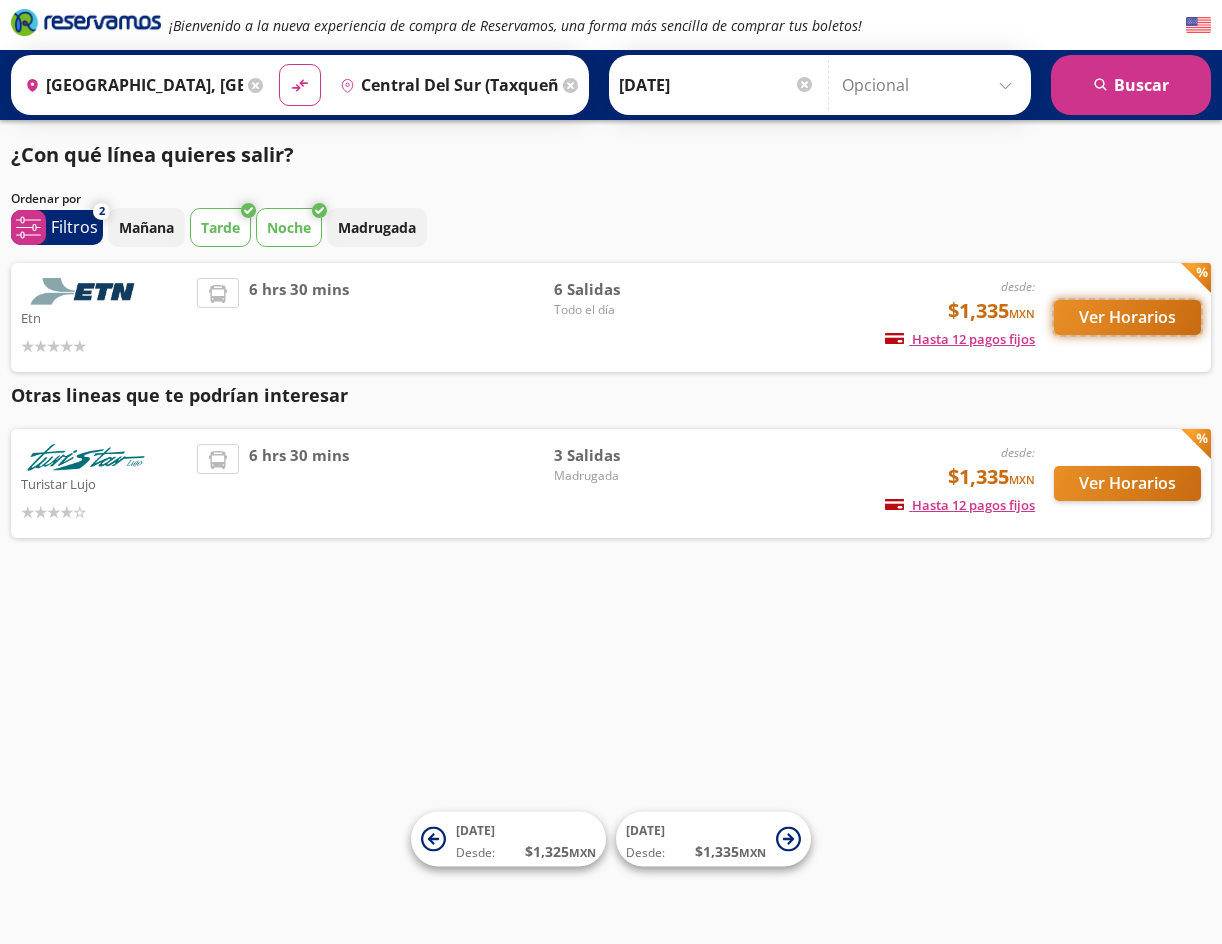 click on "Ver Horarios" at bounding box center (1127, 317) 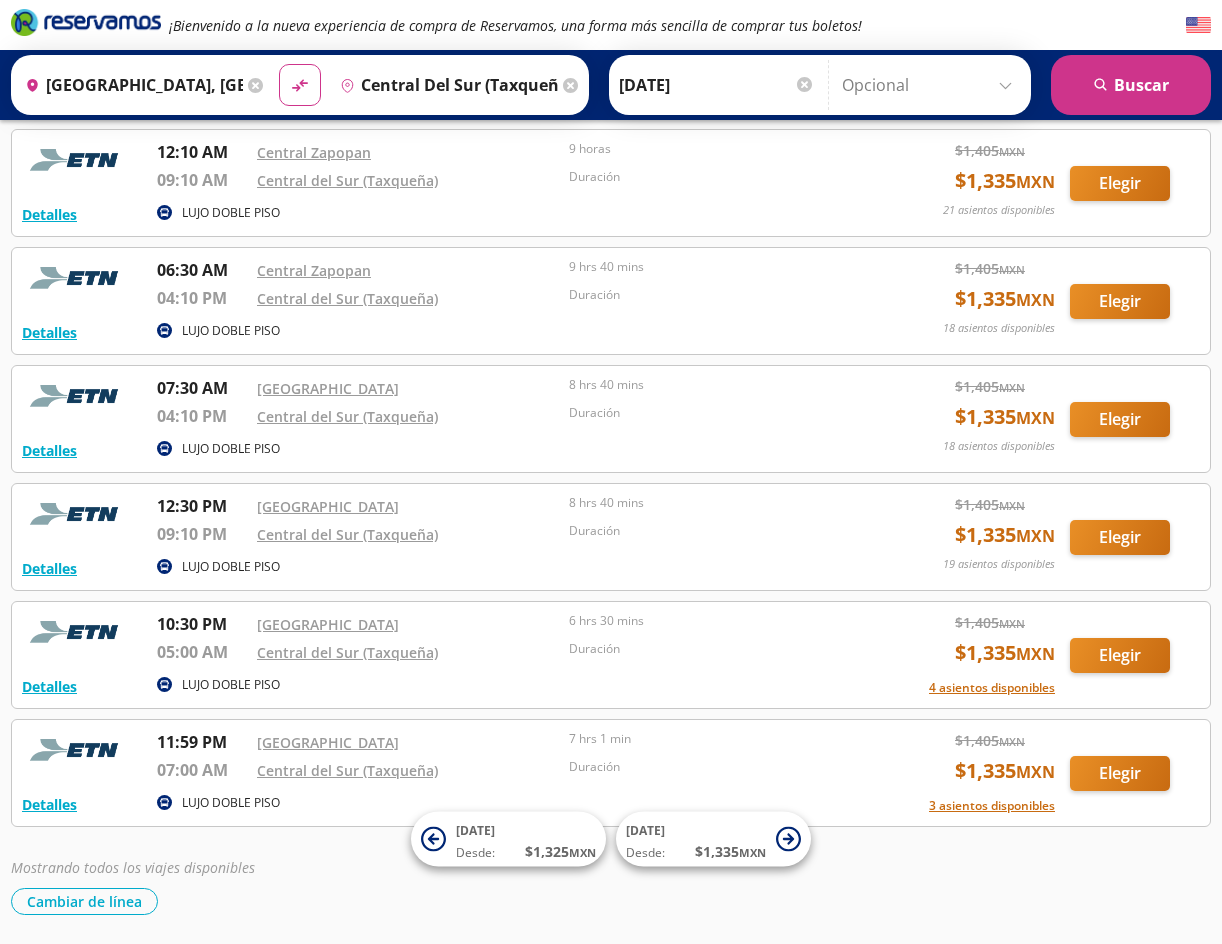 scroll, scrollTop: 172, scrollLeft: 0, axis: vertical 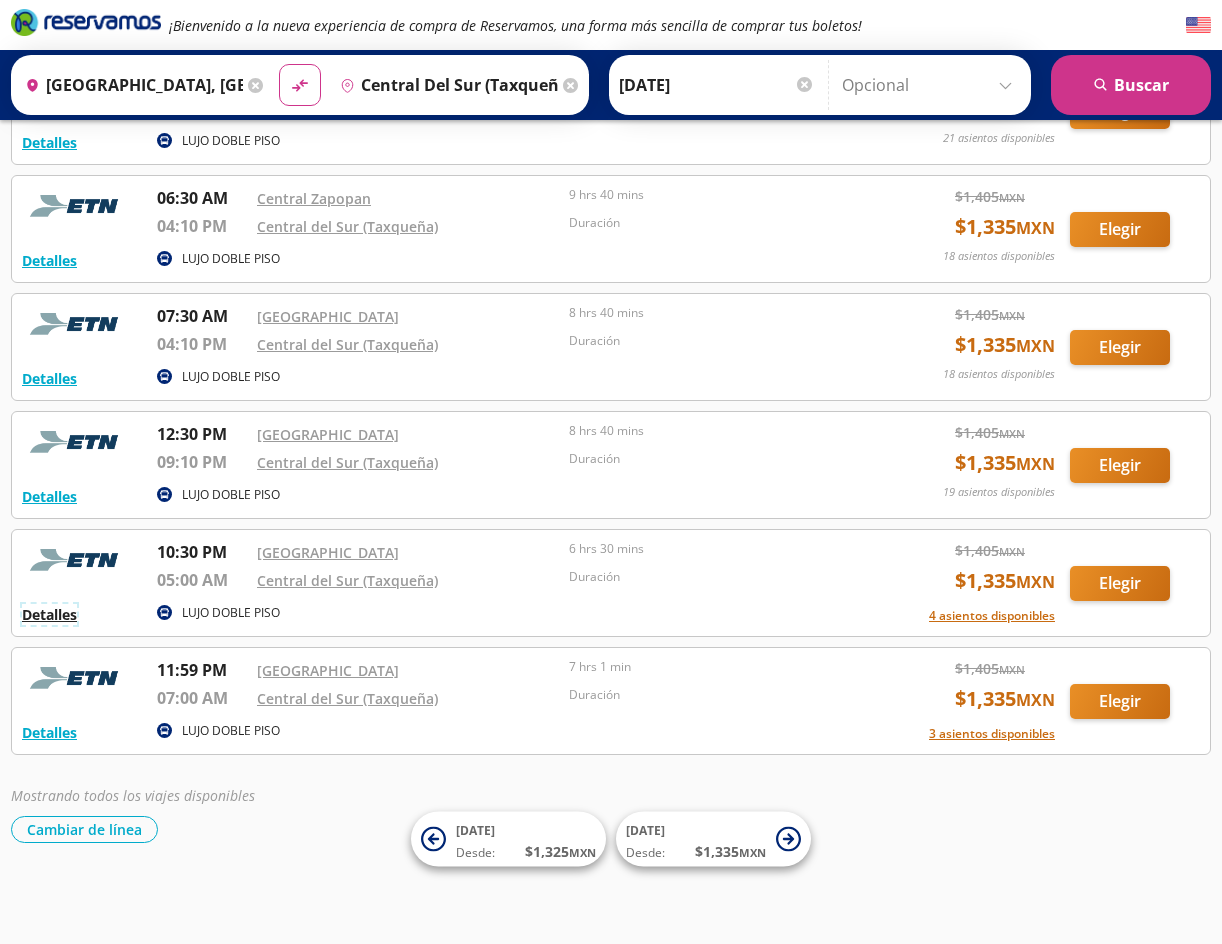 click on "Detalles" at bounding box center (49, 614) 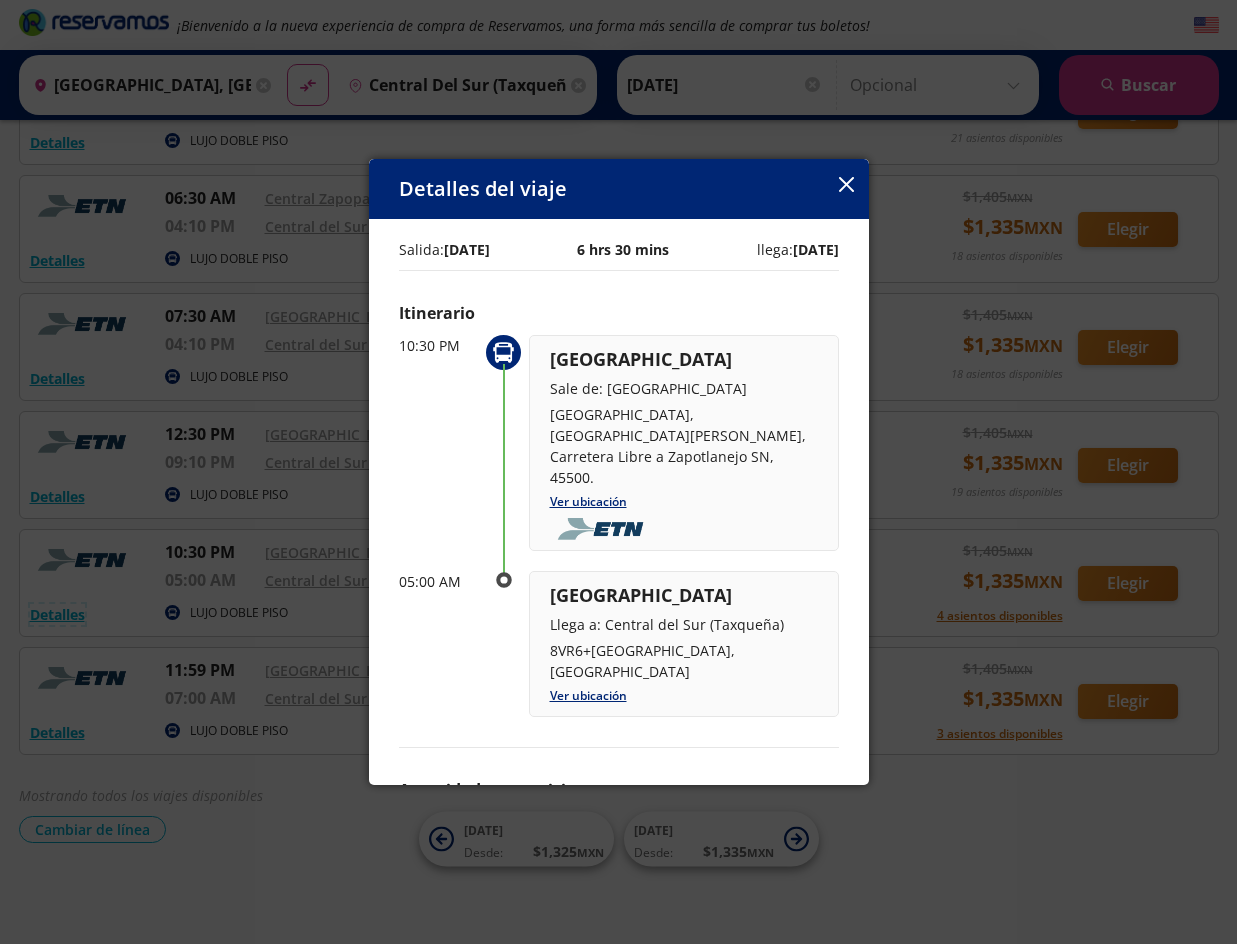 type 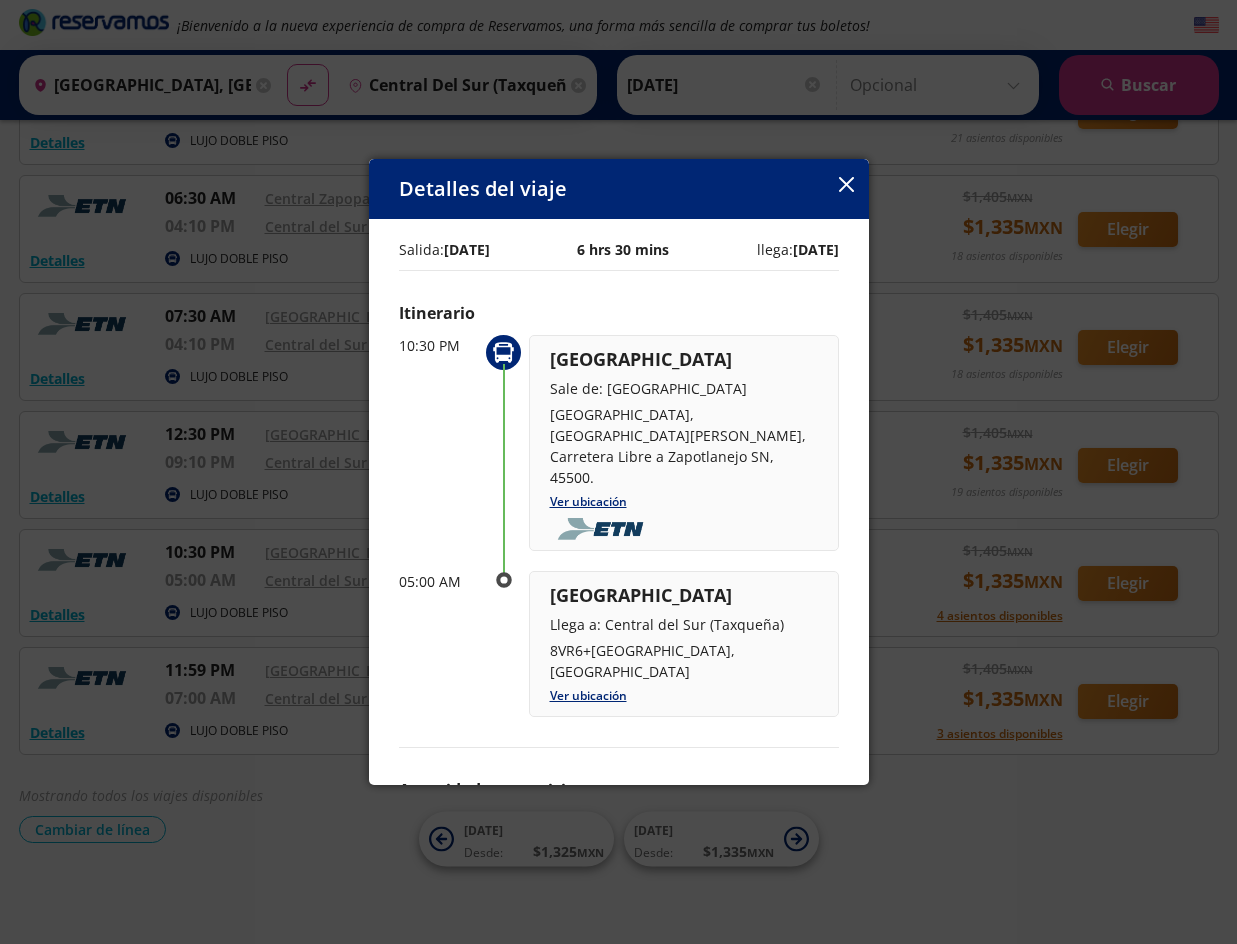 click 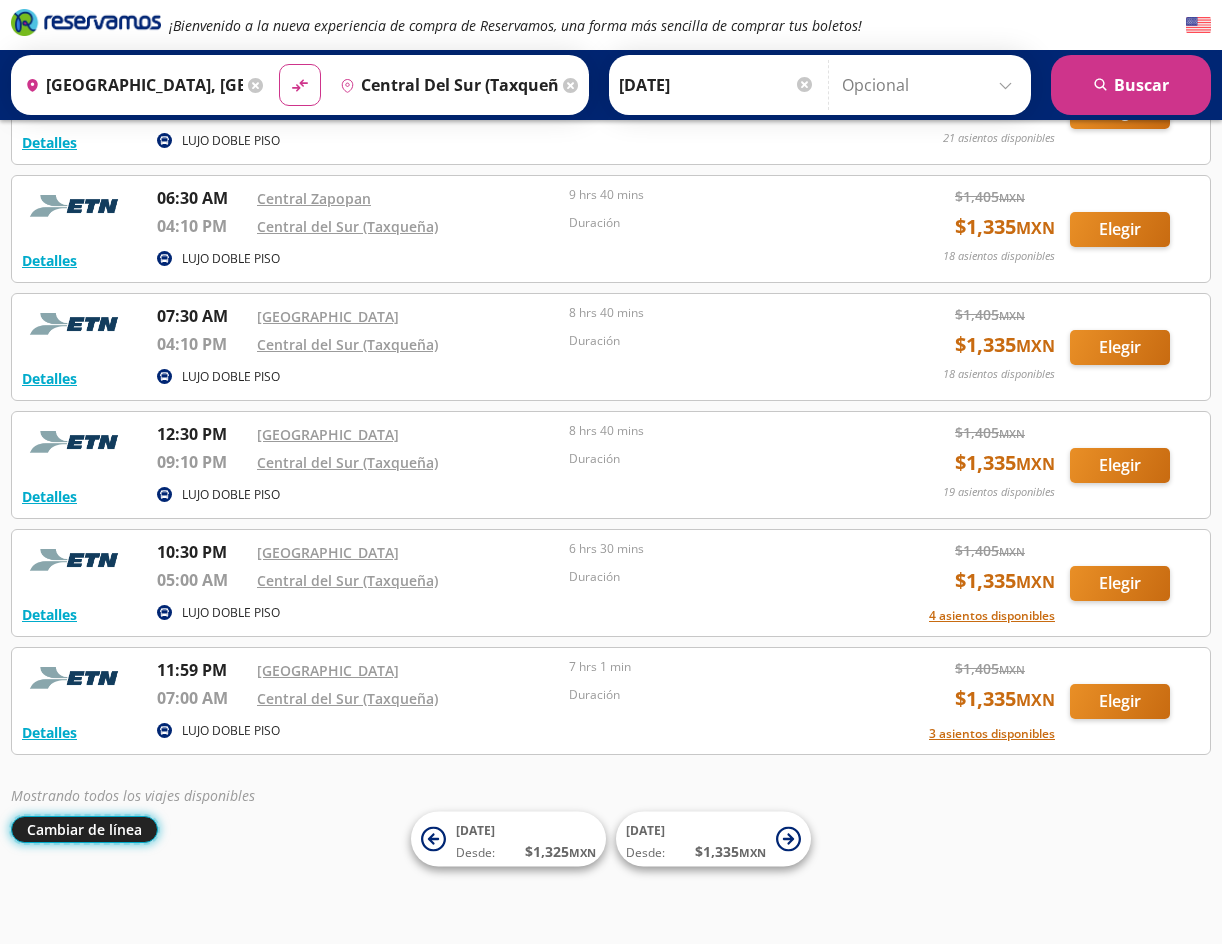 click on "Cambiar de línea" at bounding box center (84, 829) 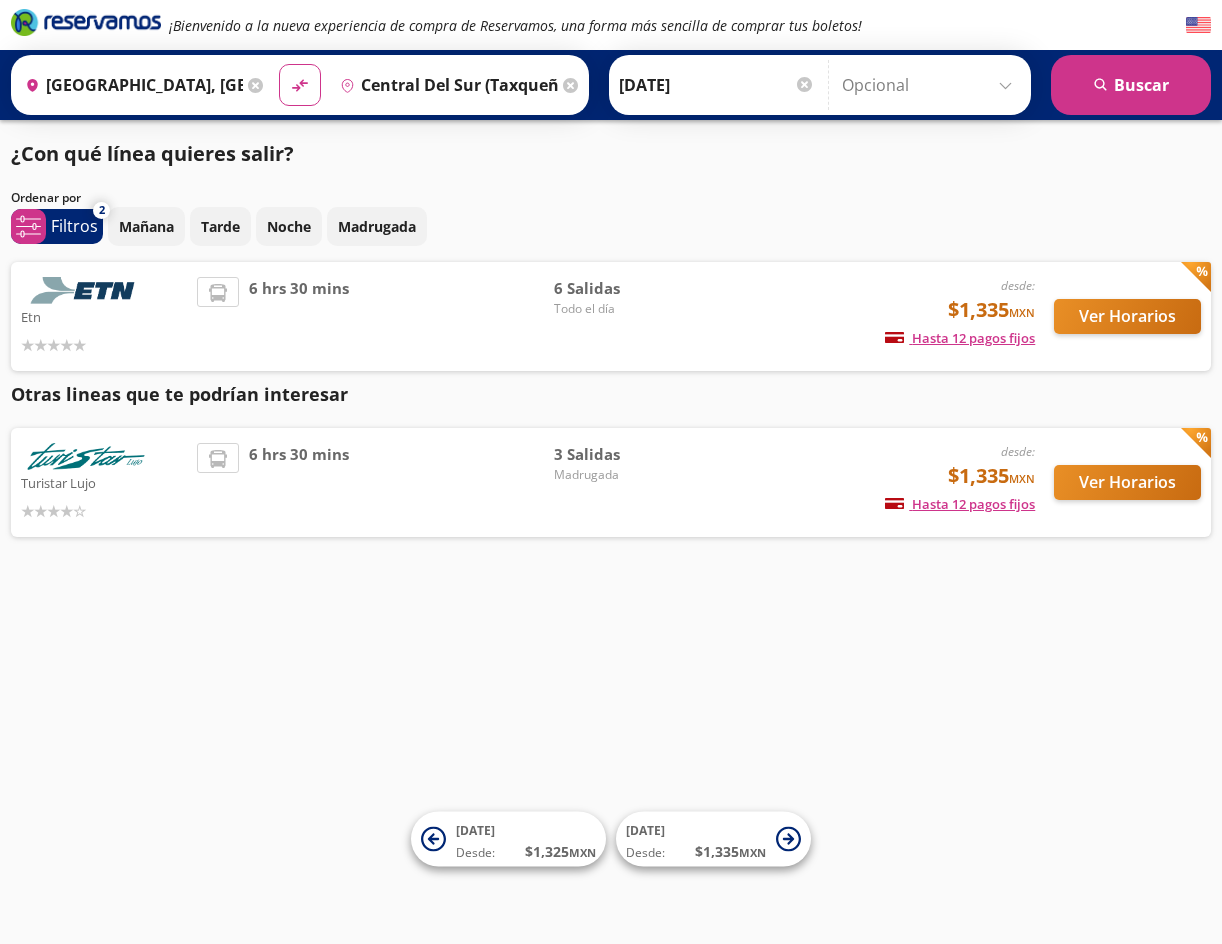 scroll, scrollTop: 1, scrollLeft: 0, axis: vertical 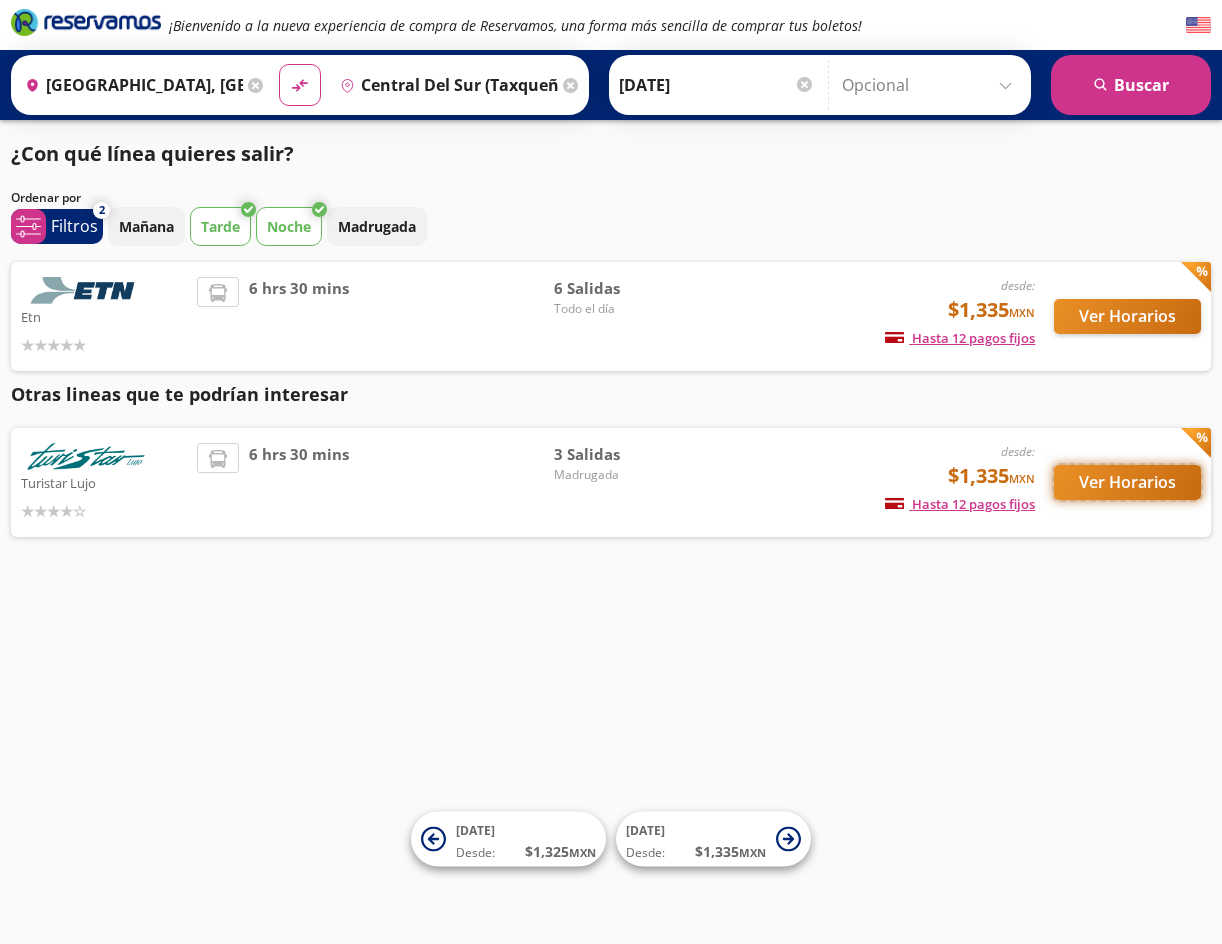 click on "Ver Horarios" at bounding box center [1127, 482] 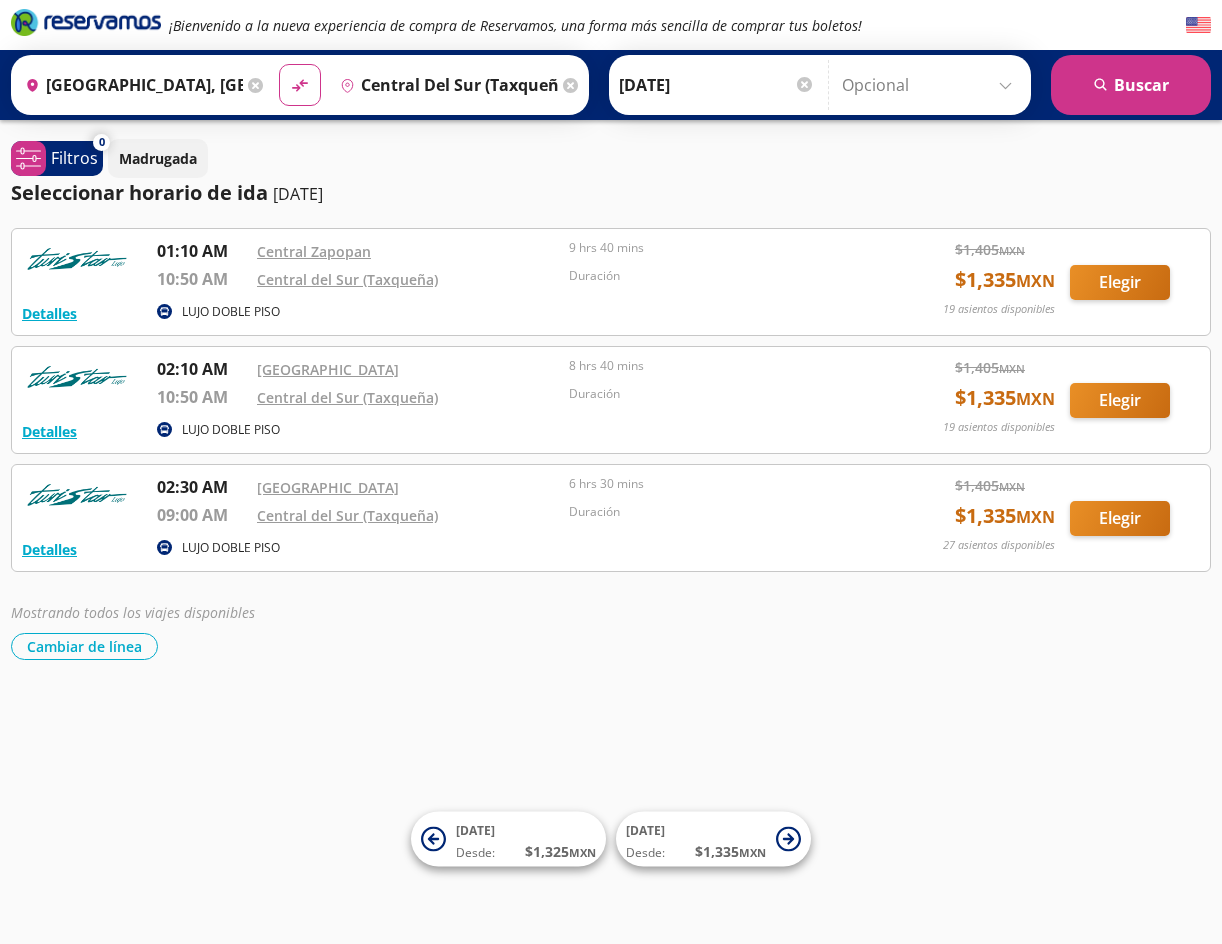 scroll, scrollTop: 0, scrollLeft: 0, axis: both 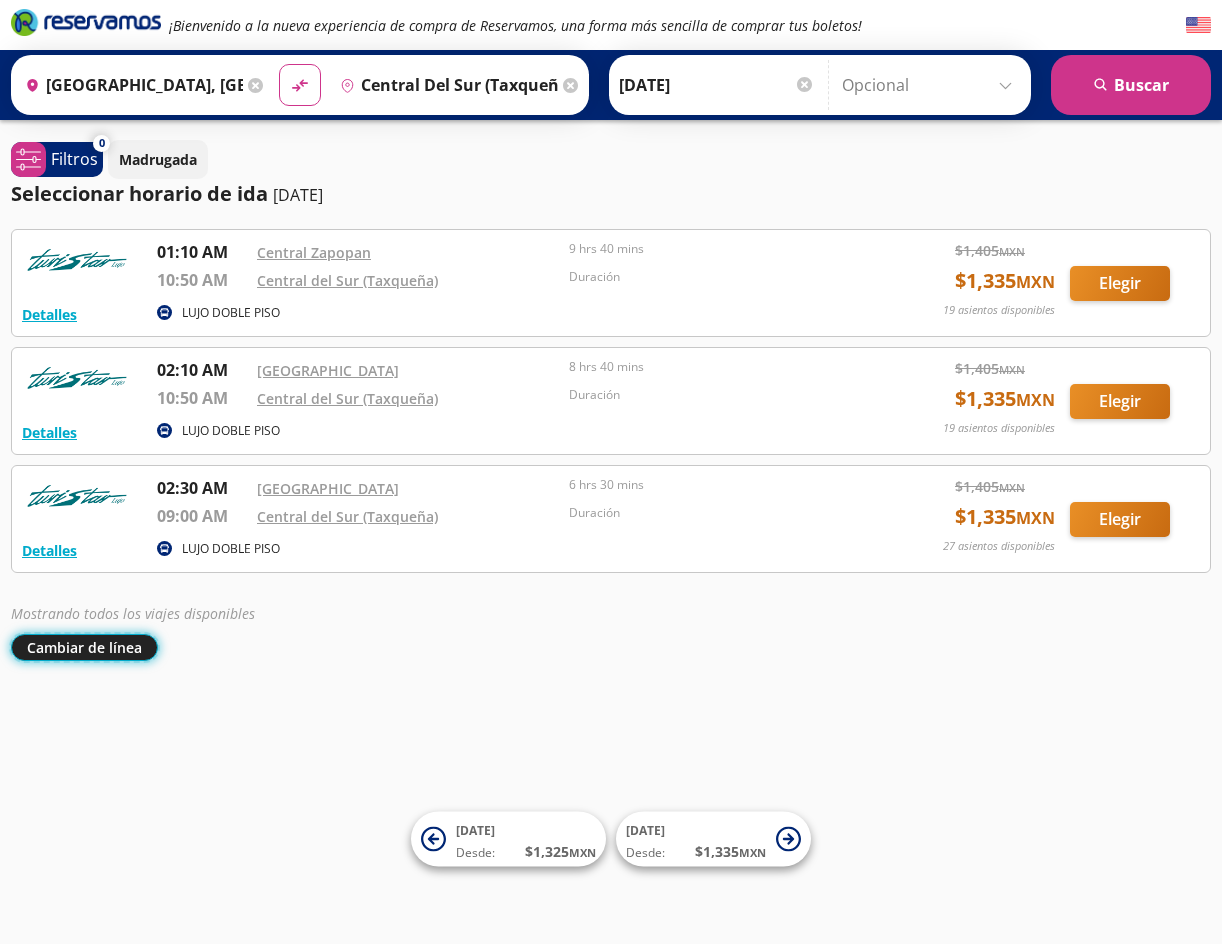 click on "Cambiar de línea" at bounding box center [84, 647] 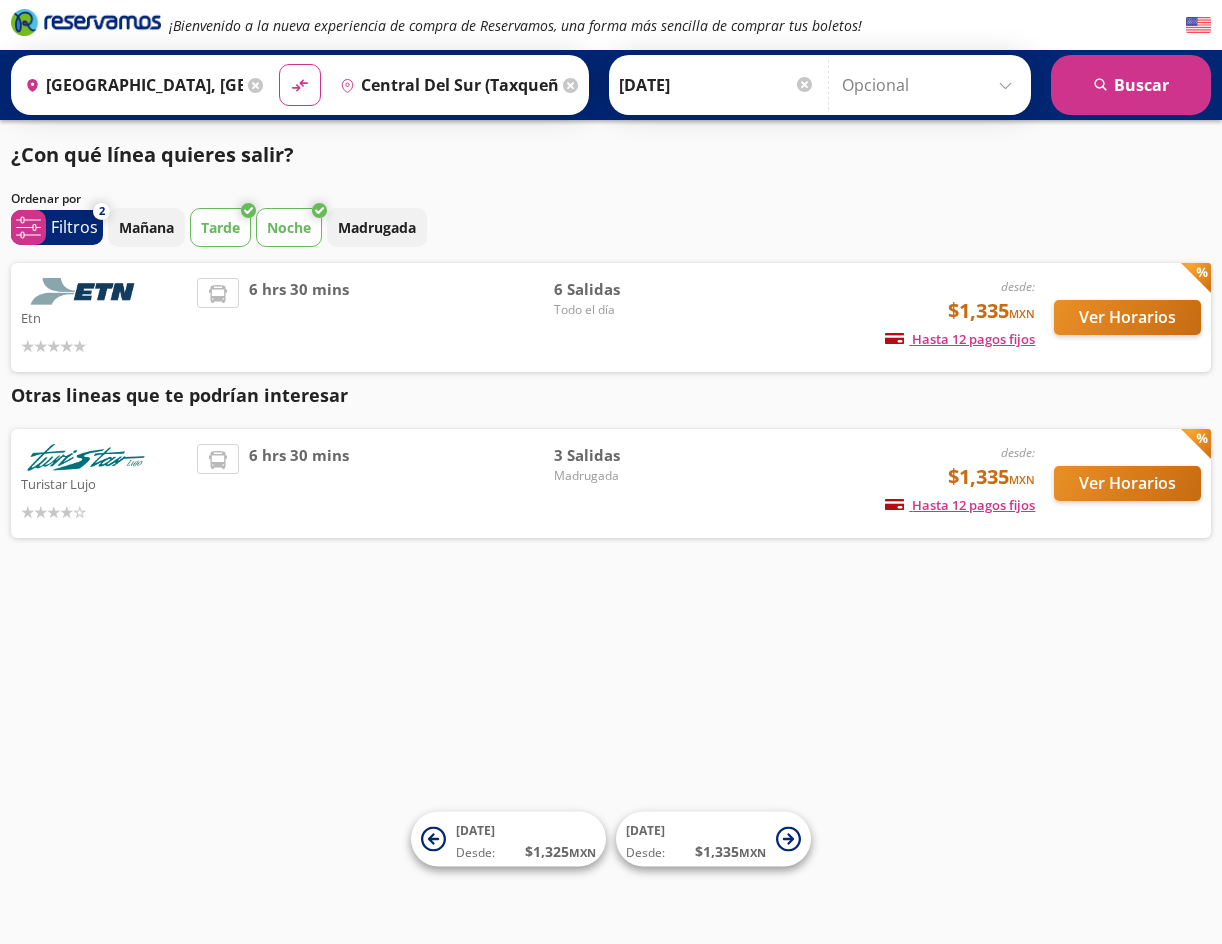 click on "Noche" at bounding box center (289, 227) 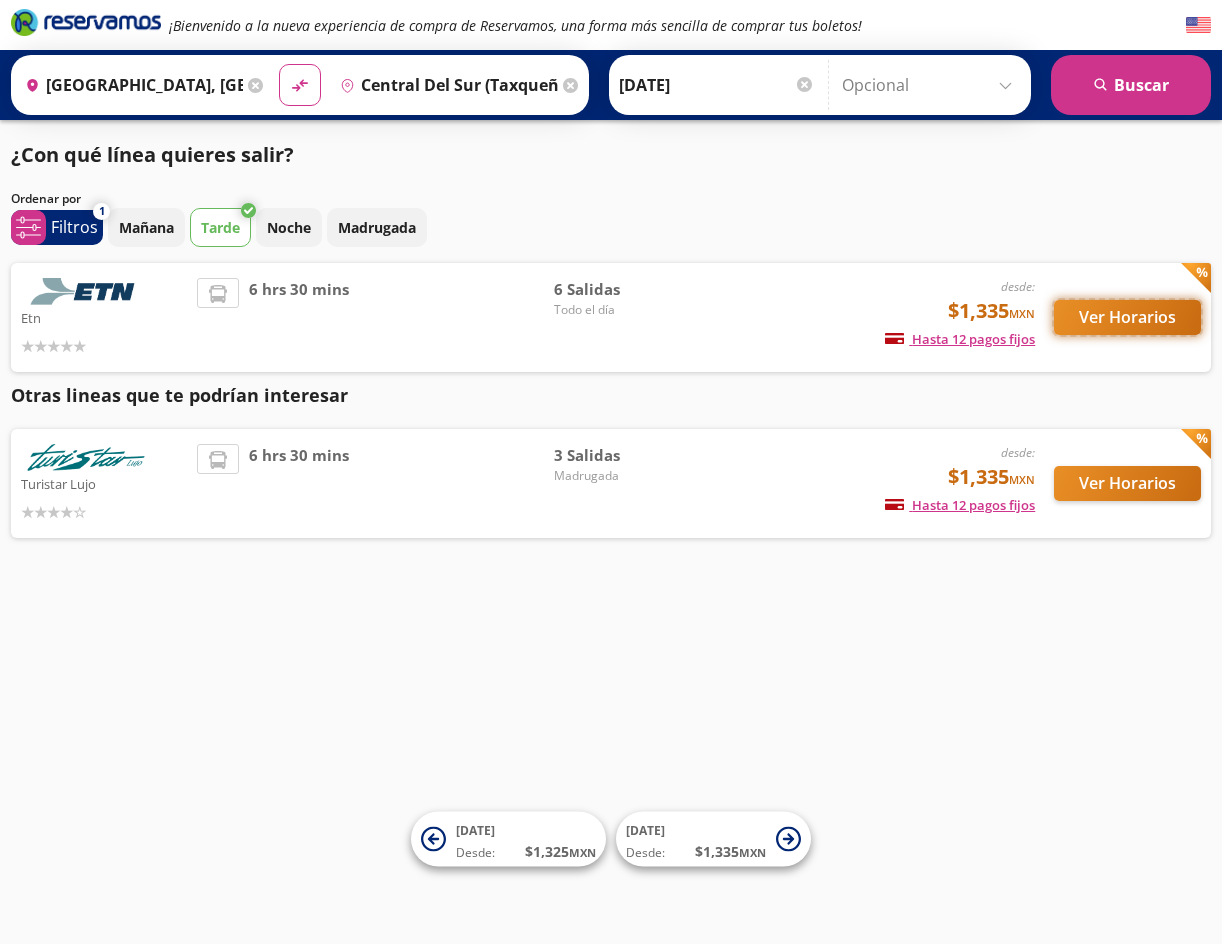 click on "Ver Horarios" at bounding box center [1127, 317] 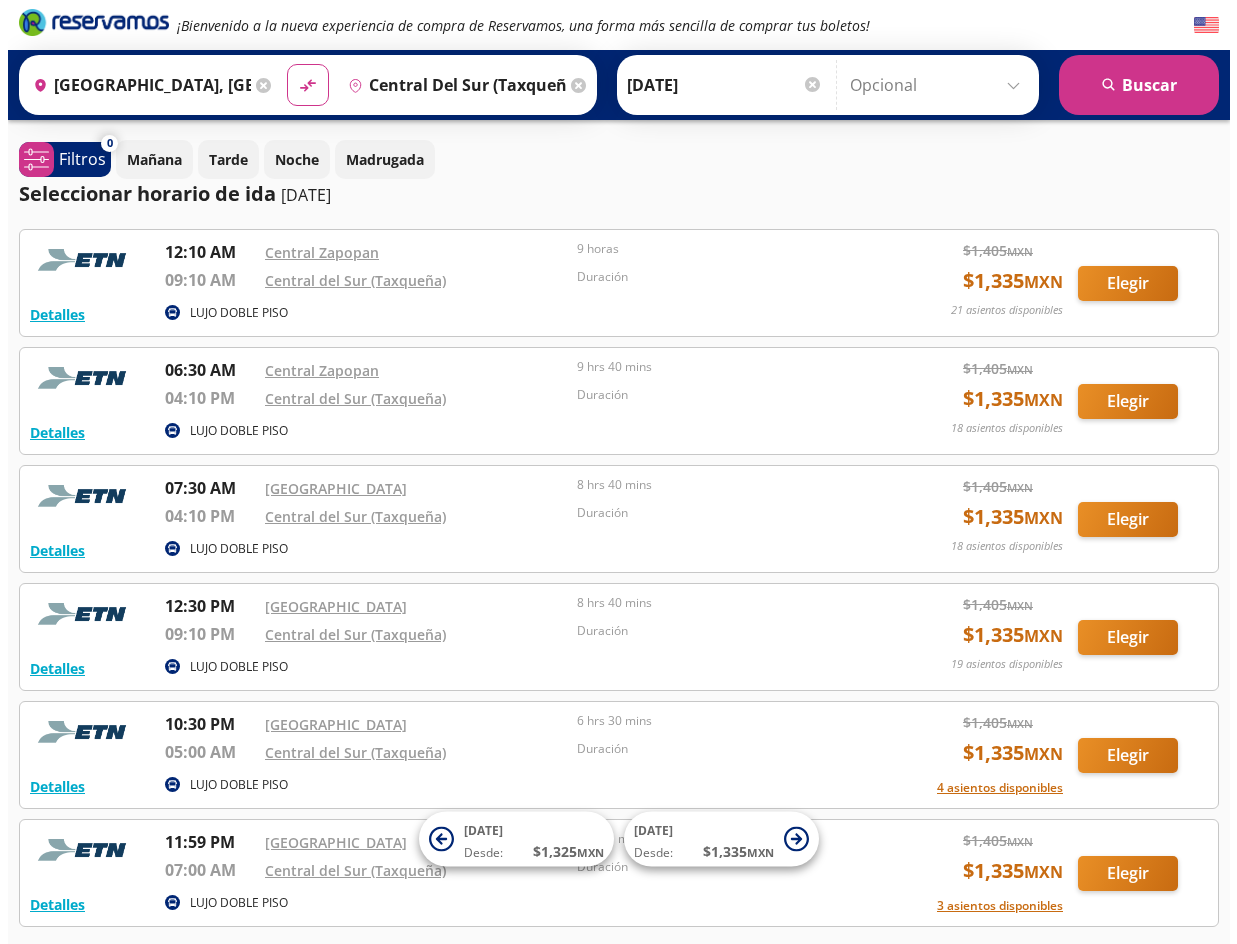 scroll, scrollTop: 100, scrollLeft: 0, axis: vertical 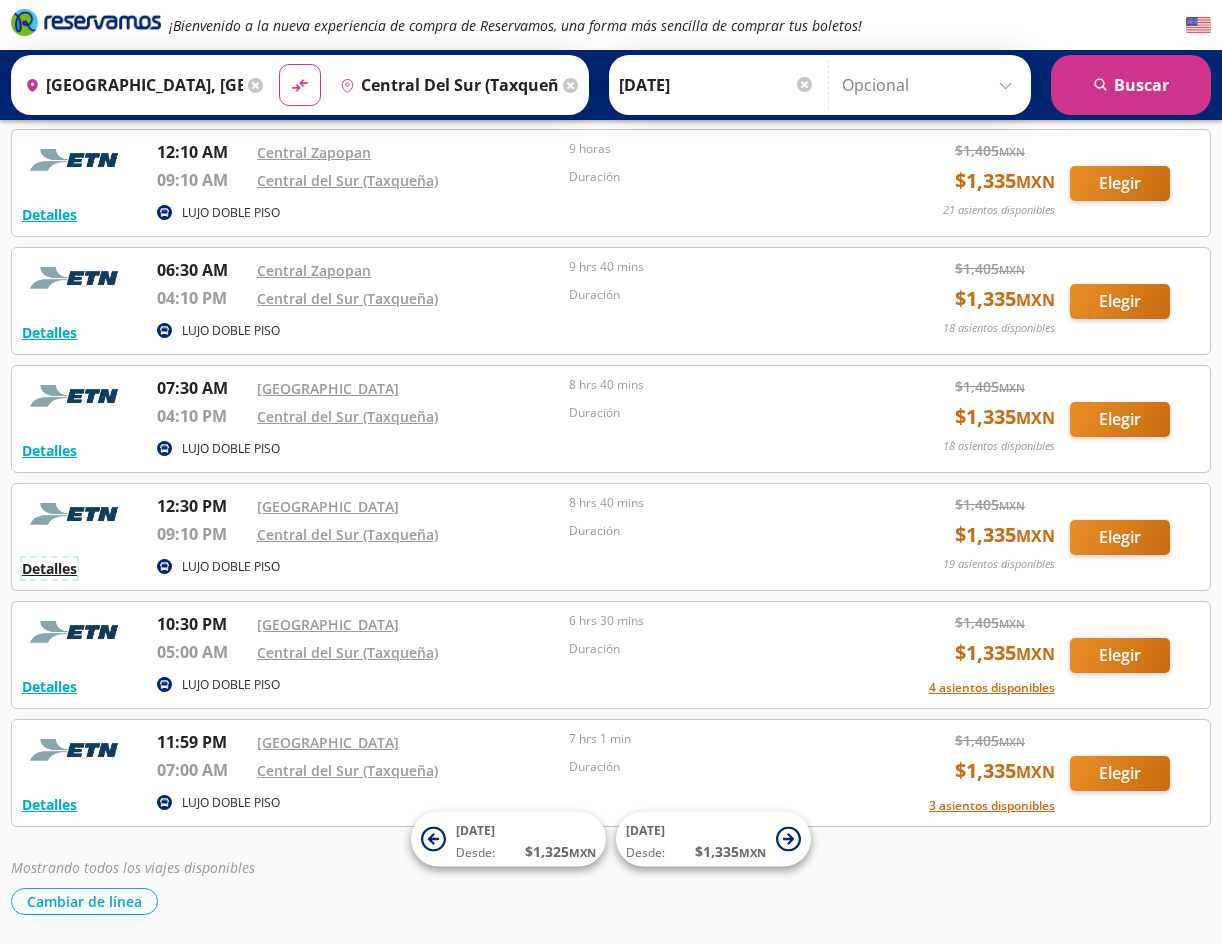 click on "Detalles" at bounding box center (49, 568) 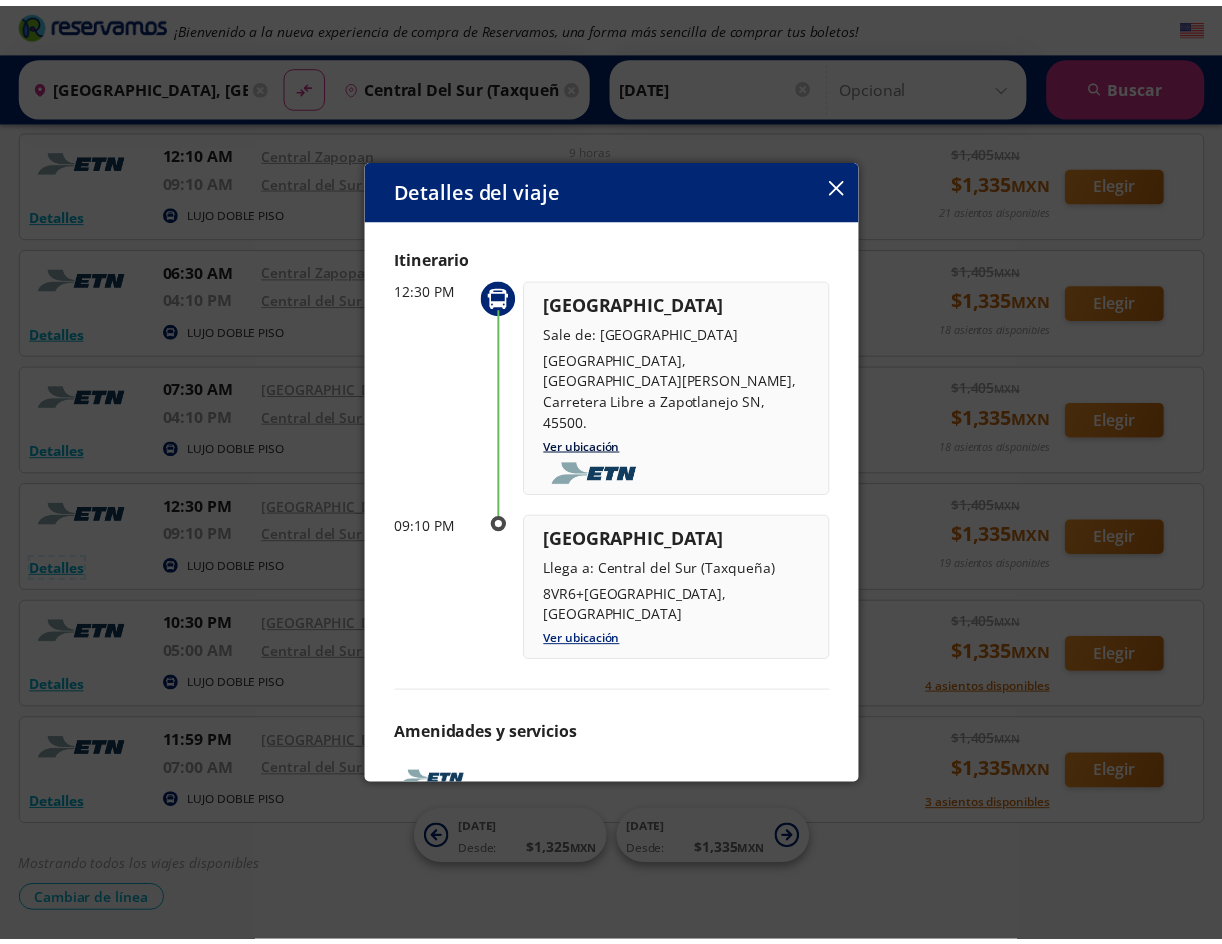 scroll, scrollTop: 0, scrollLeft: 0, axis: both 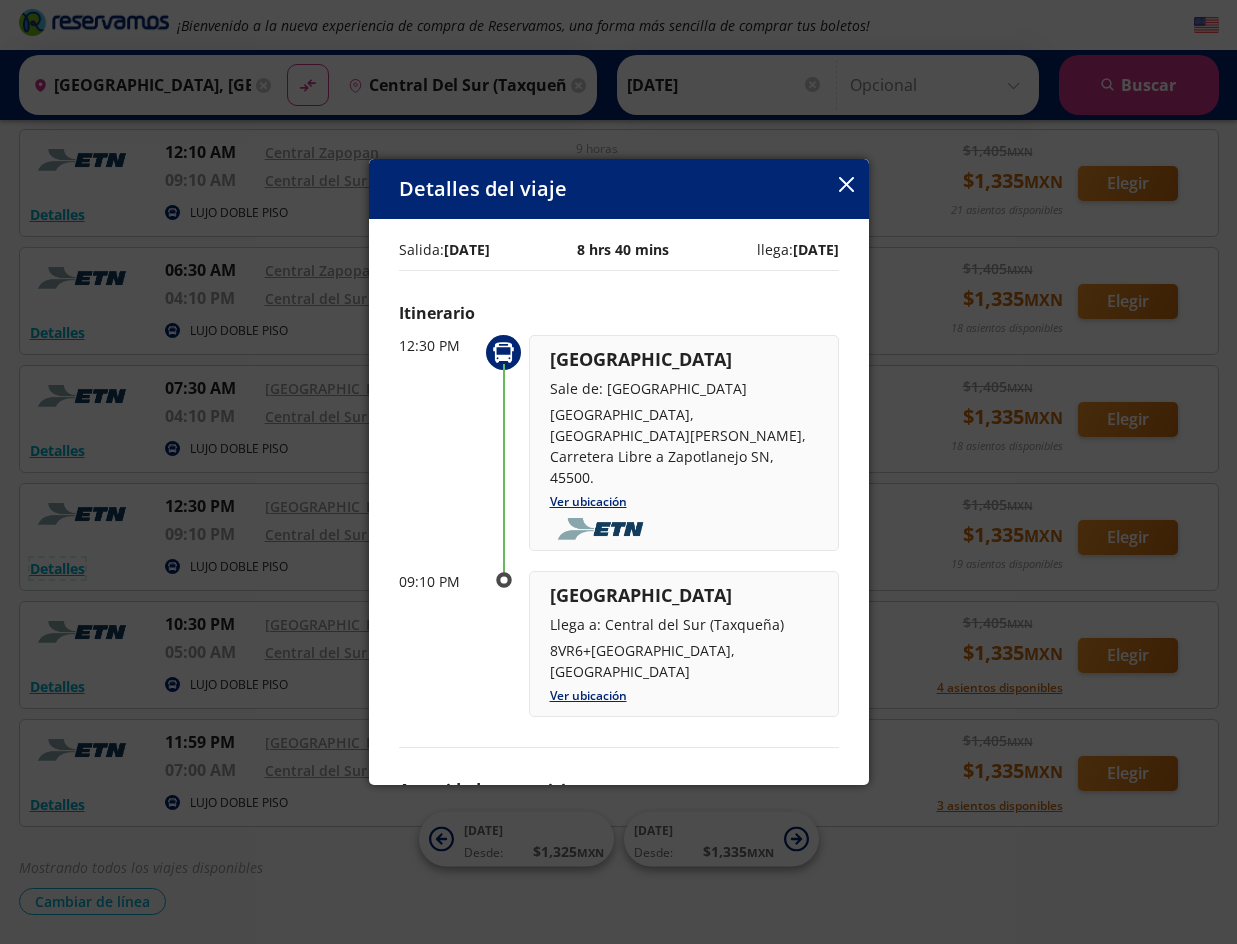 type 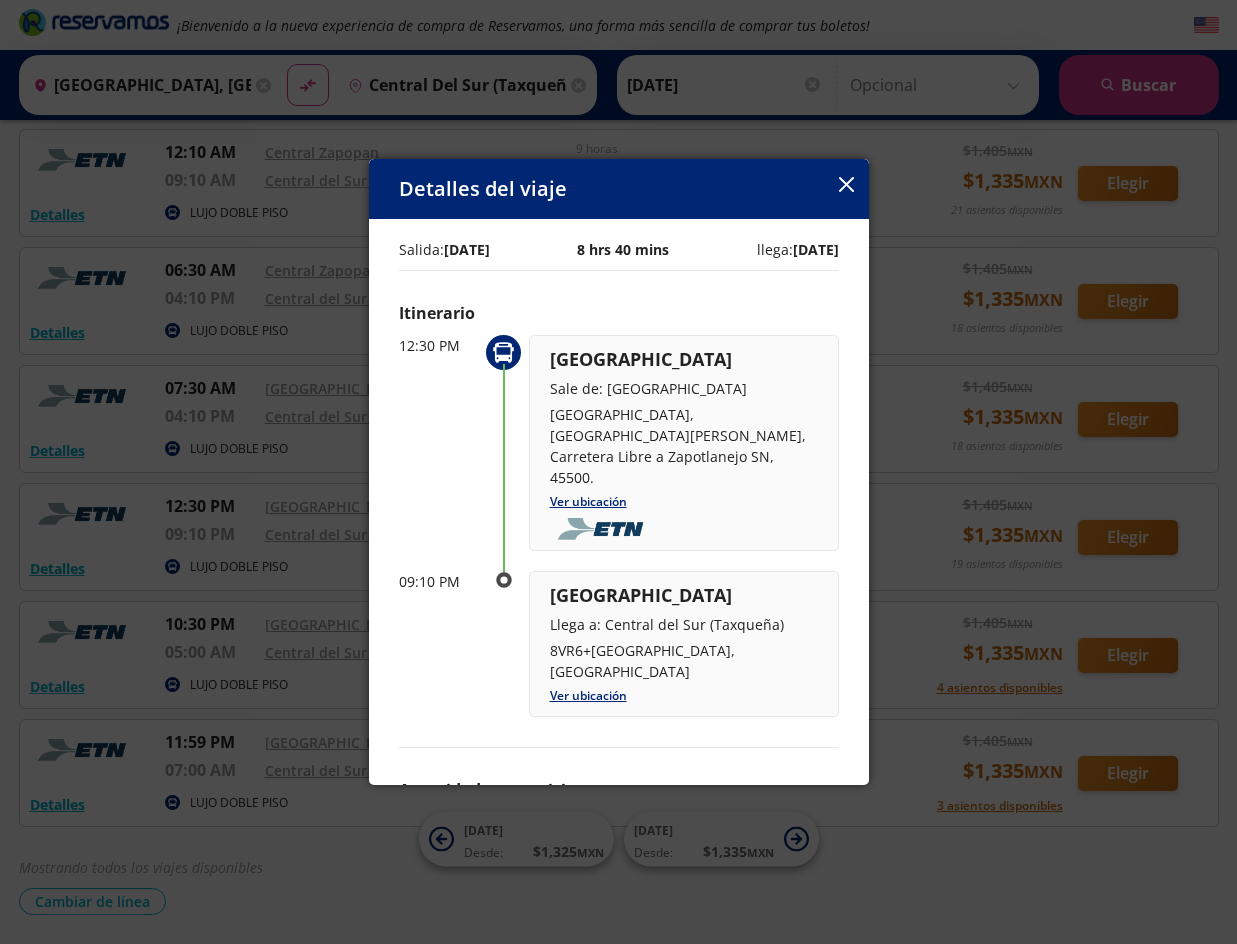 click 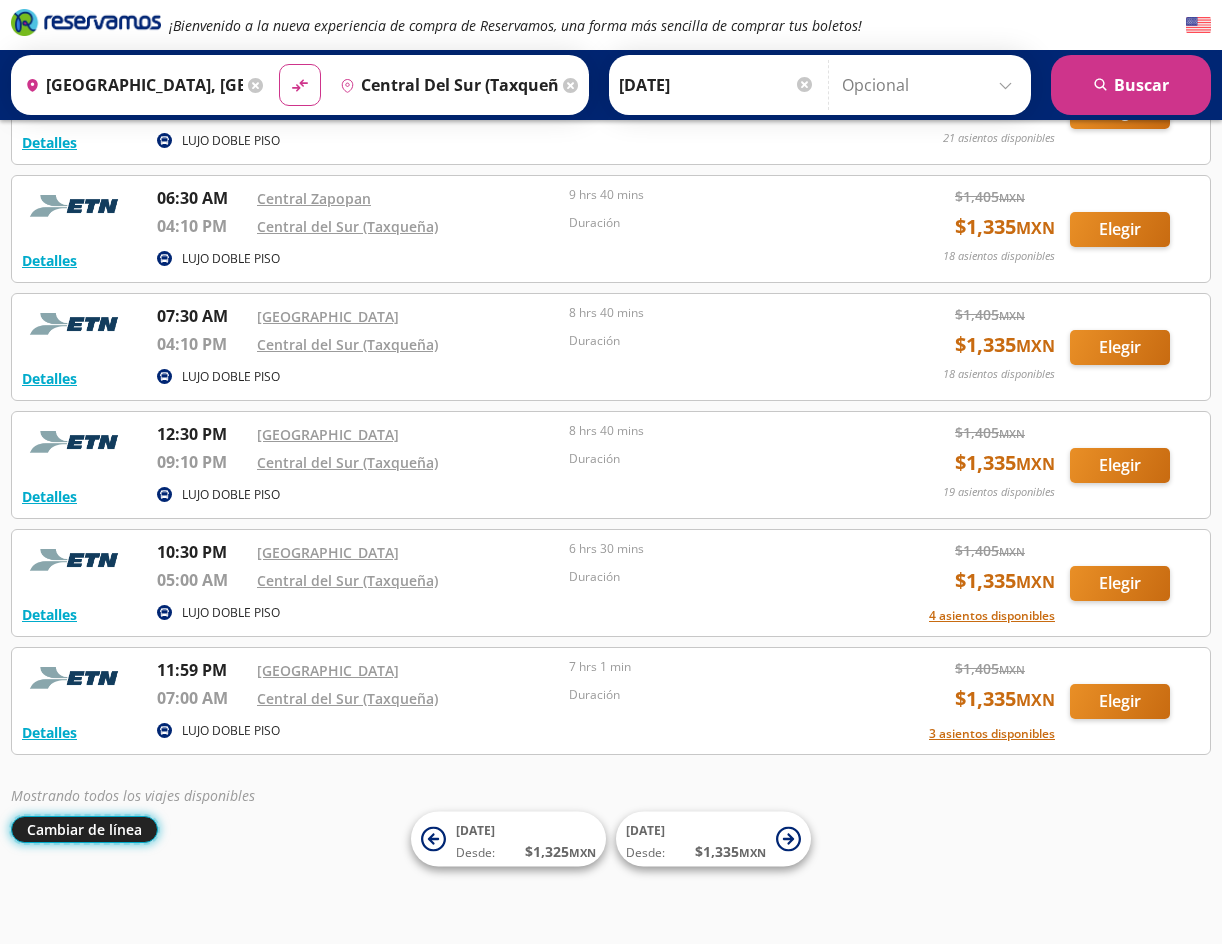 click on "Cambiar de línea" at bounding box center (84, 829) 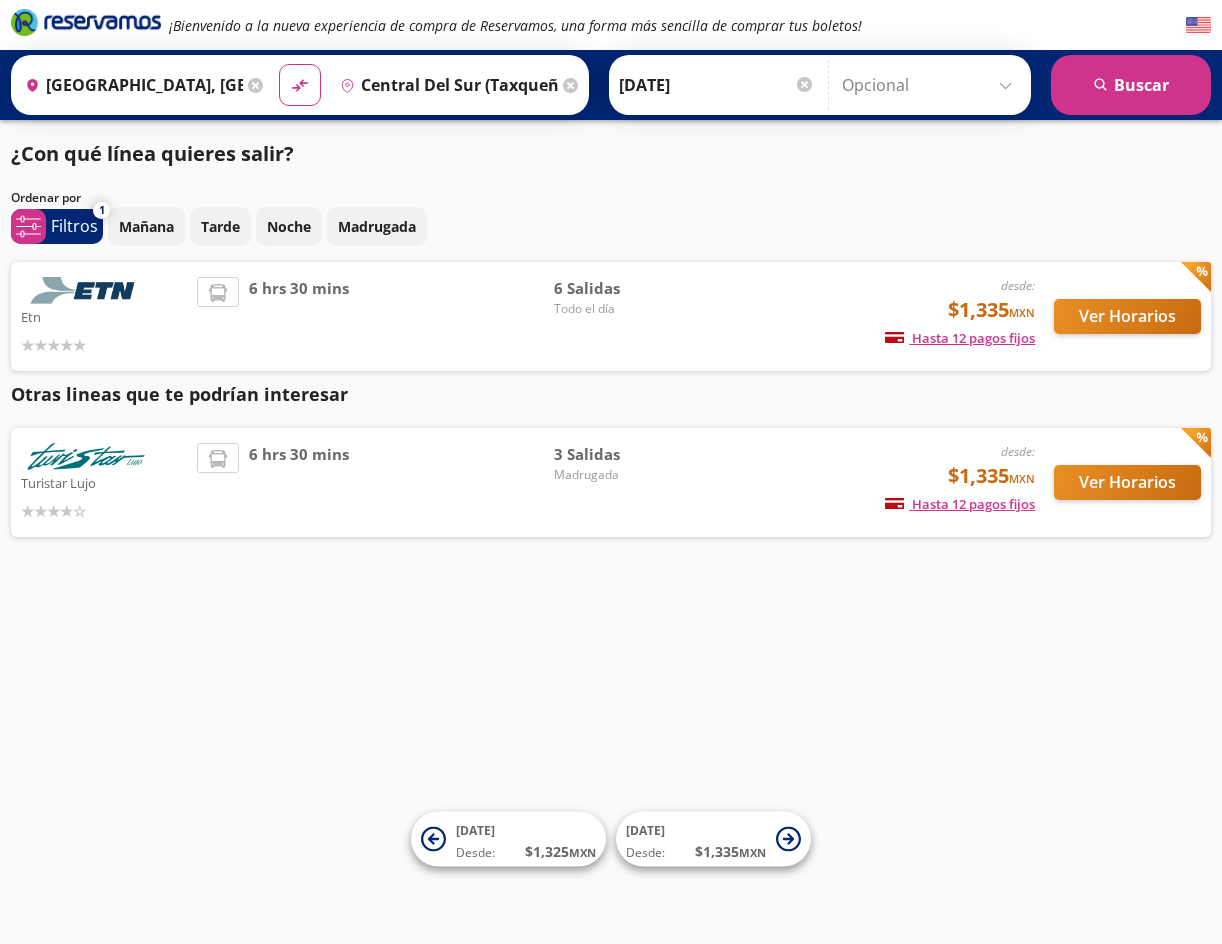 scroll, scrollTop: 1, scrollLeft: 0, axis: vertical 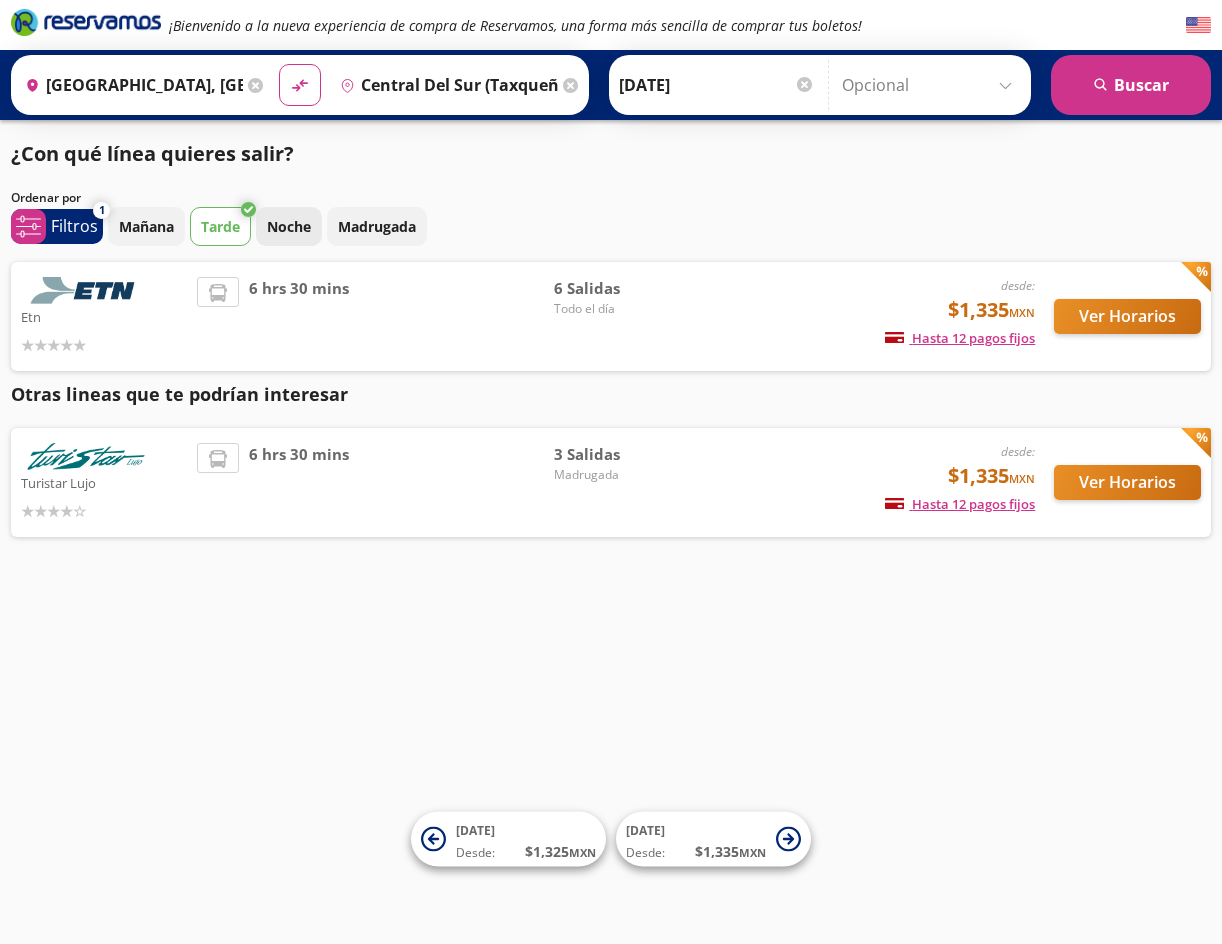 click on "Noche" at bounding box center [289, 226] 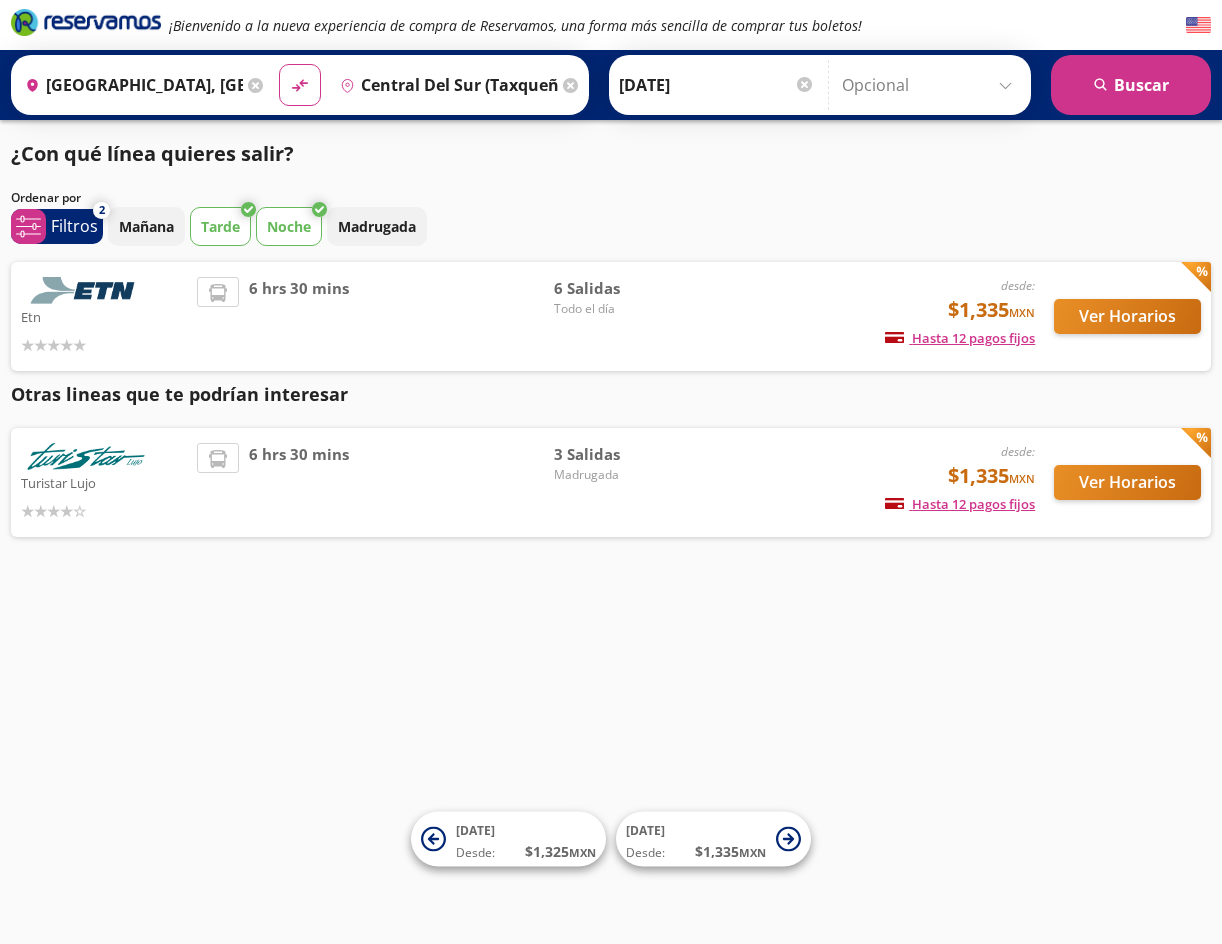 click on "Tarde" at bounding box center (220, 226) 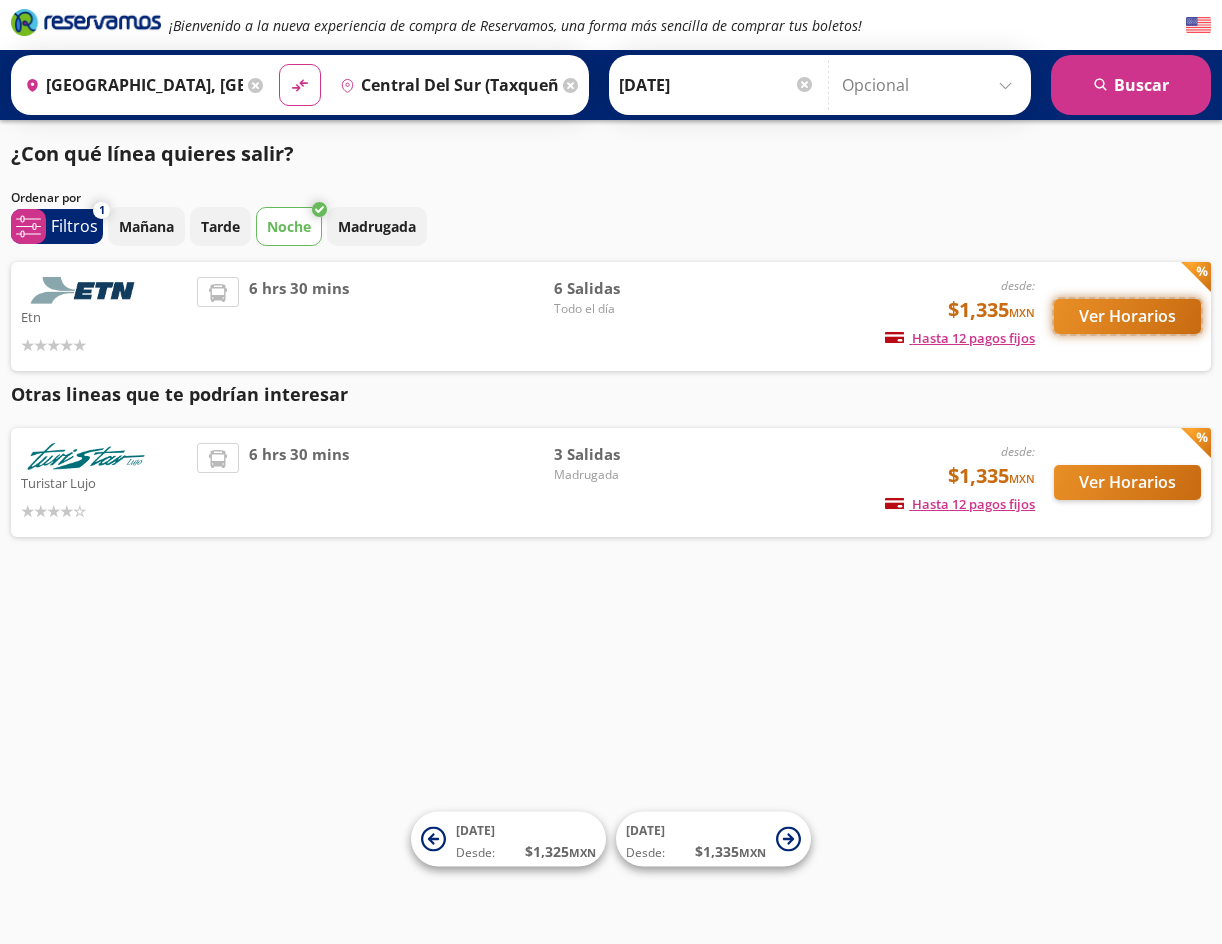 click on "Ver Horarios" at bounding box center (1127, 316) 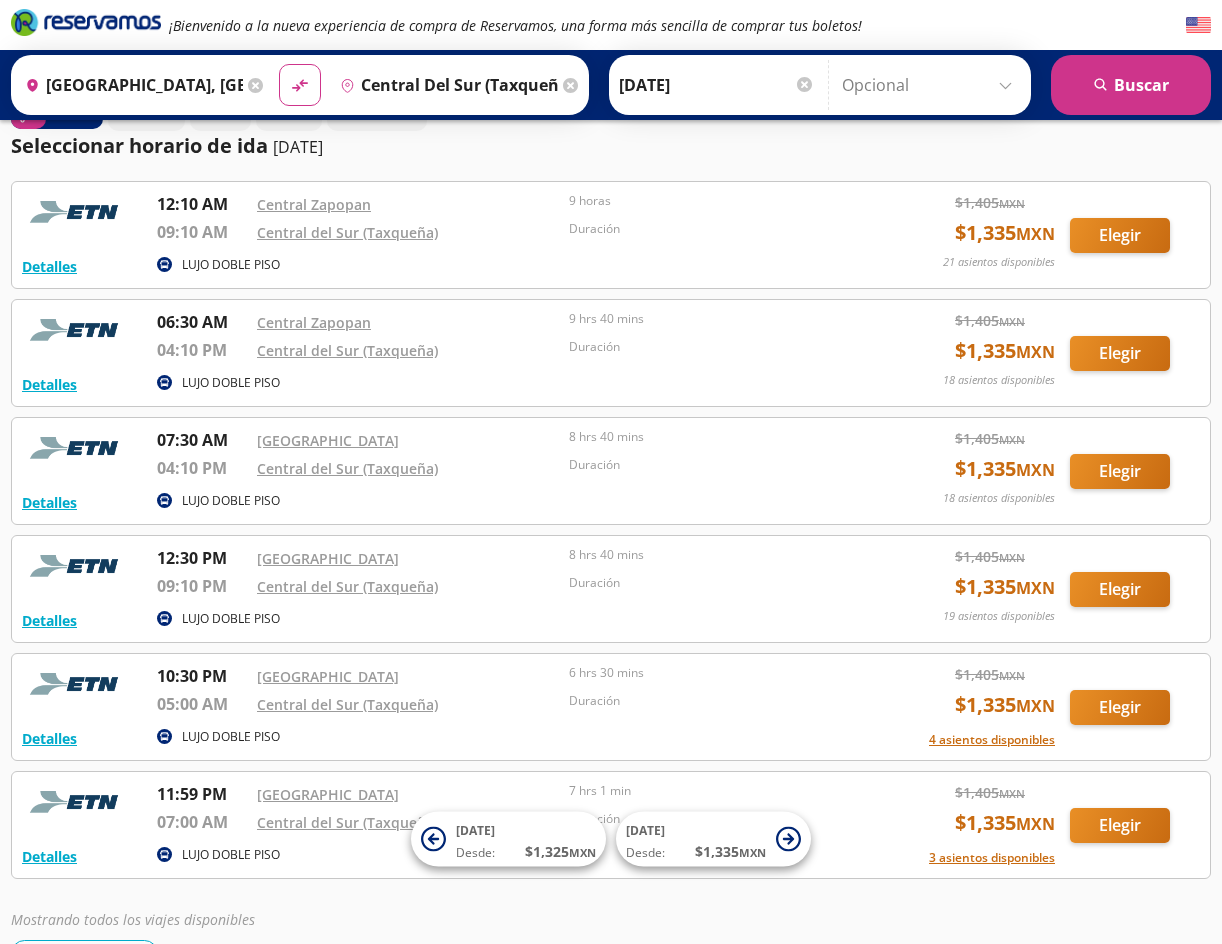 scroll, scrollTop: 0, scrollLeft: 0, axis: both 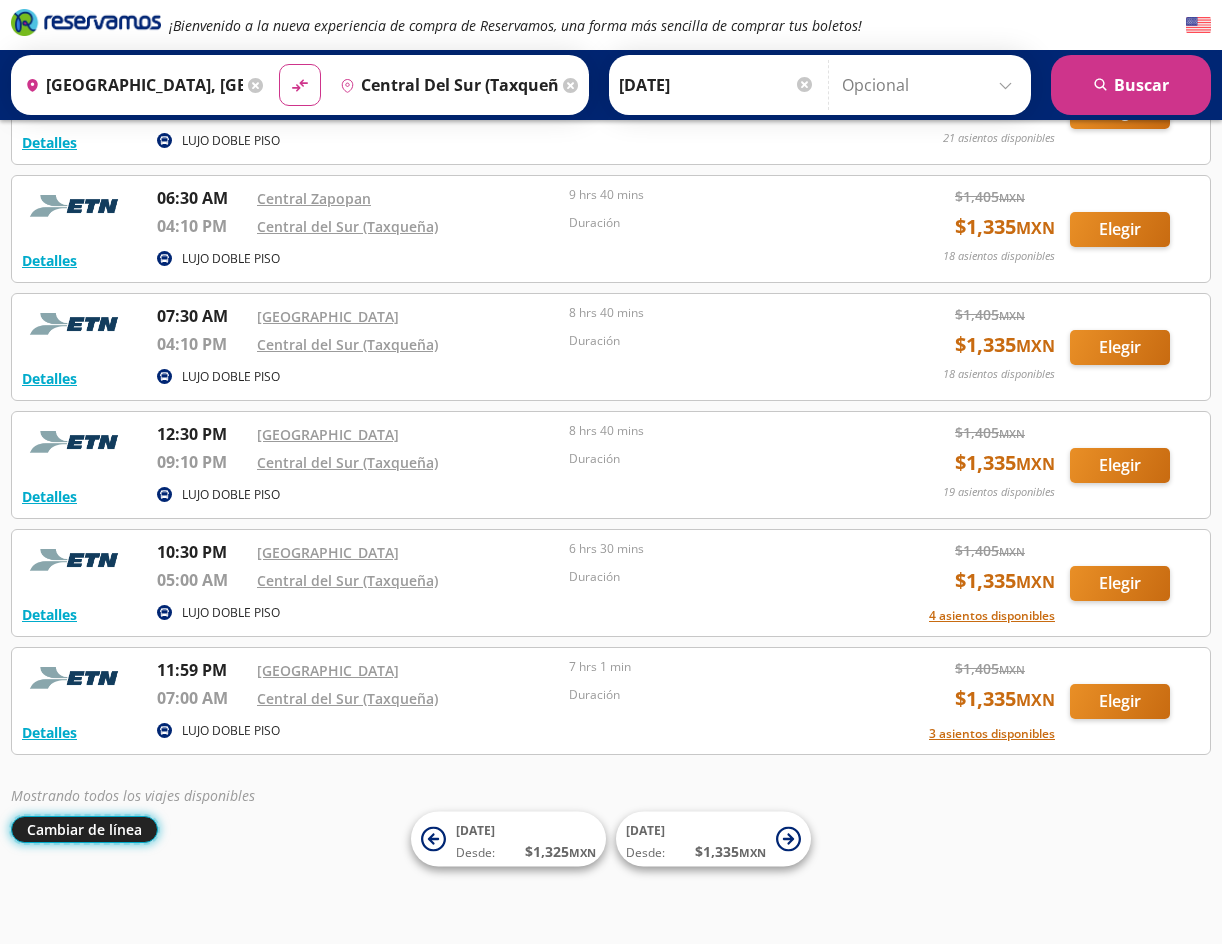 click on "Cambiar de línea" at bounding box center (84, 829) 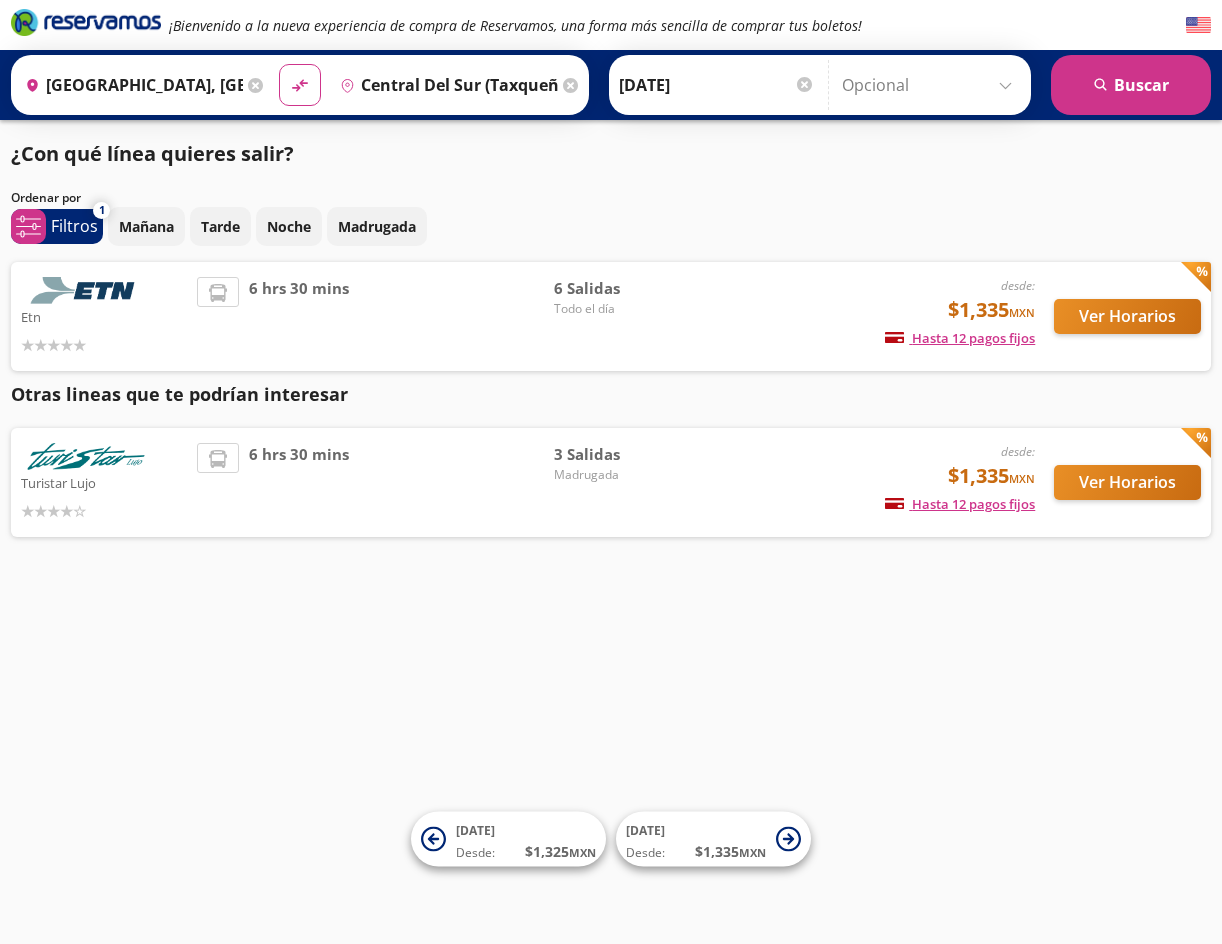 scroll, scrollTop: 1, scrollLeft: 0, axis: vertical 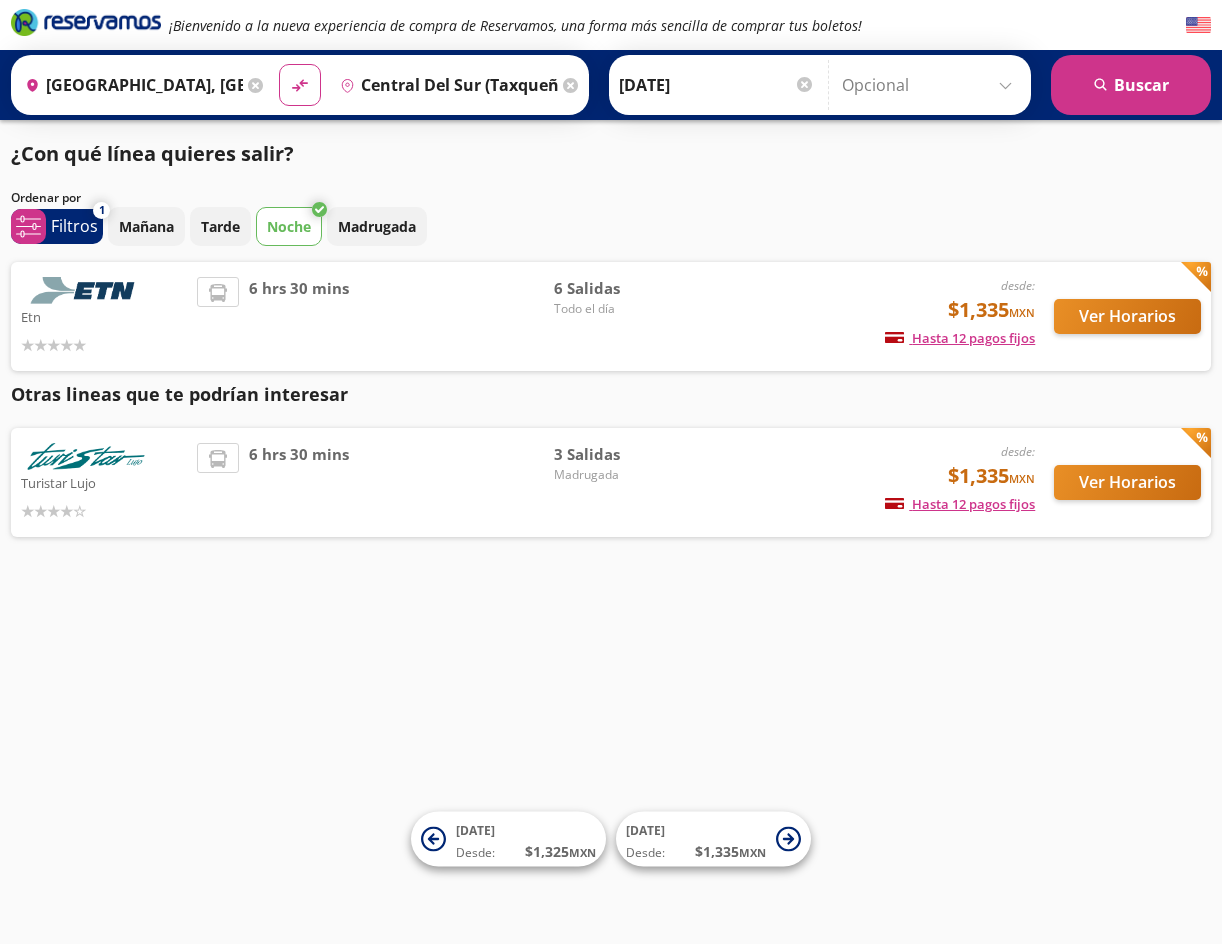 click on "6 hrs 30 mins" at bounding box center (299, 482) 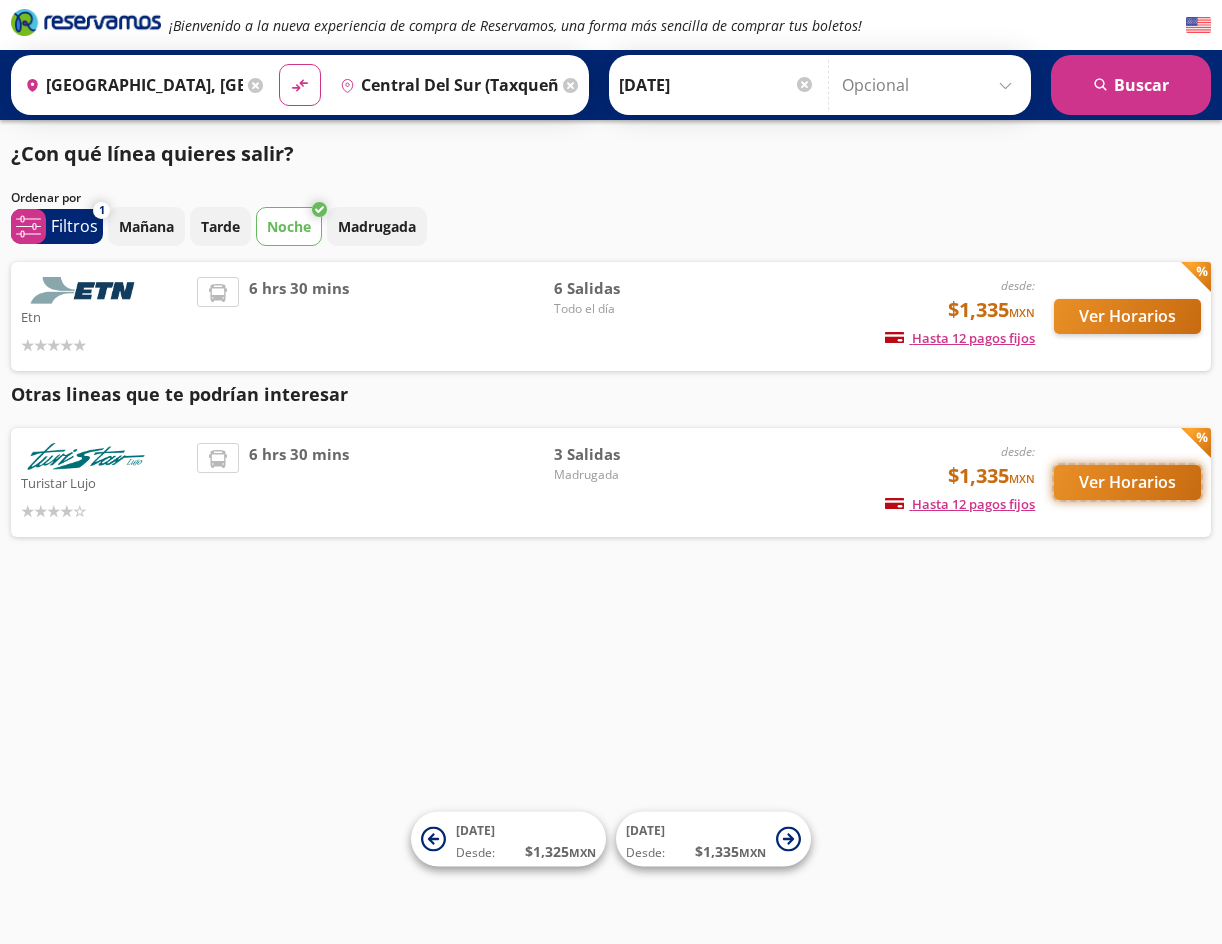 click on "Ver Horarios" at bounding box center [1127, 482] 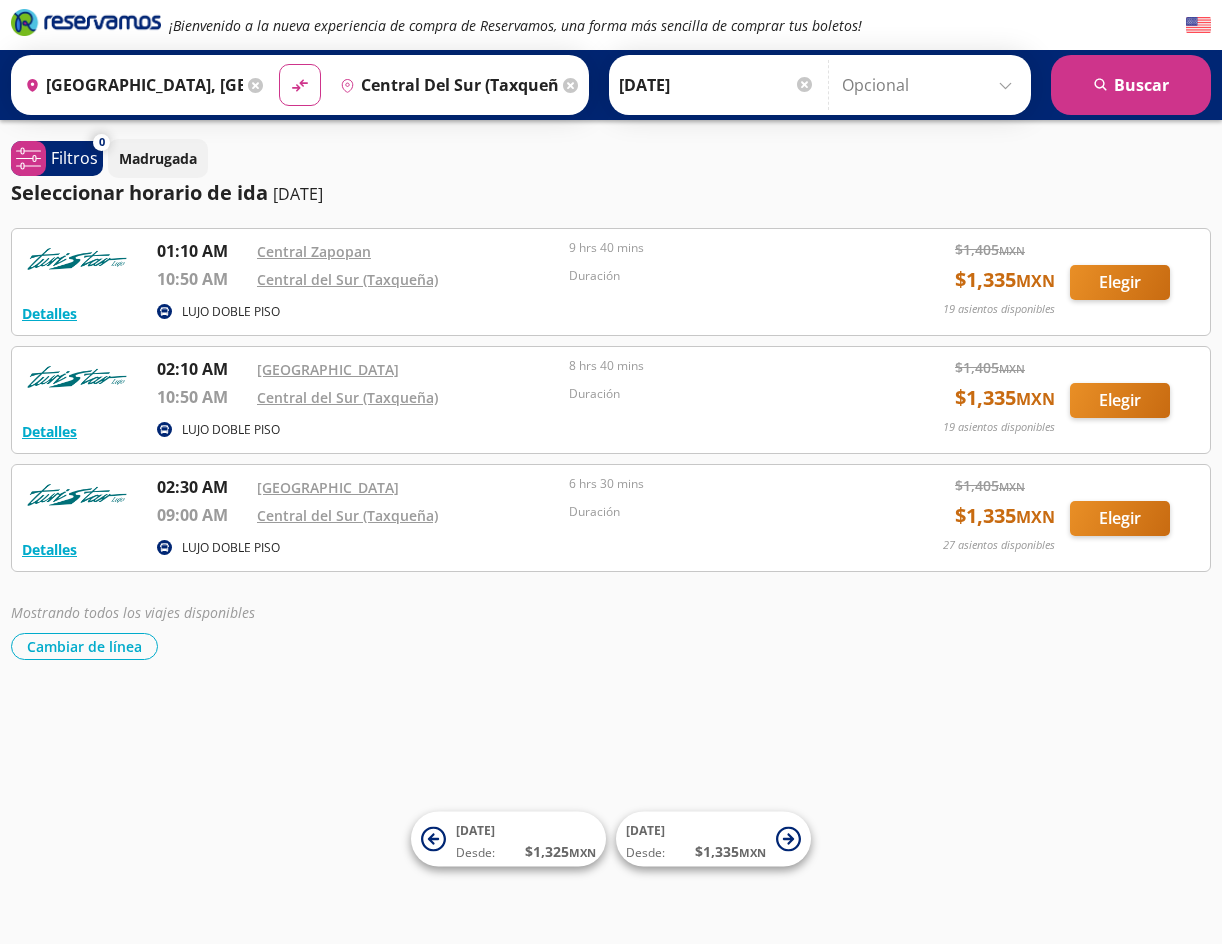 scroll, scrollTop: 0, scrollLeft: 0, axis: both 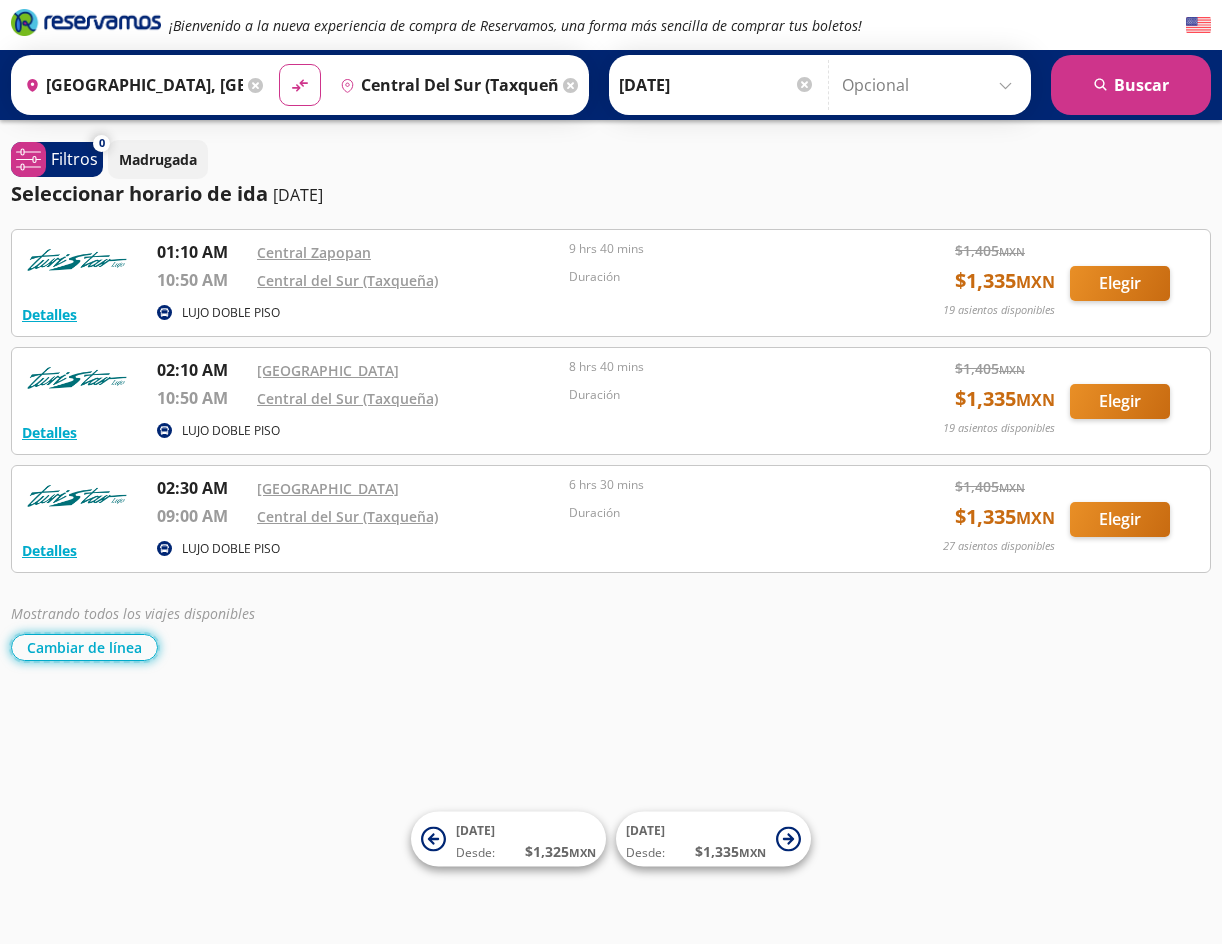 click on "Cambiar de línea" at bounding box center (84, 647) 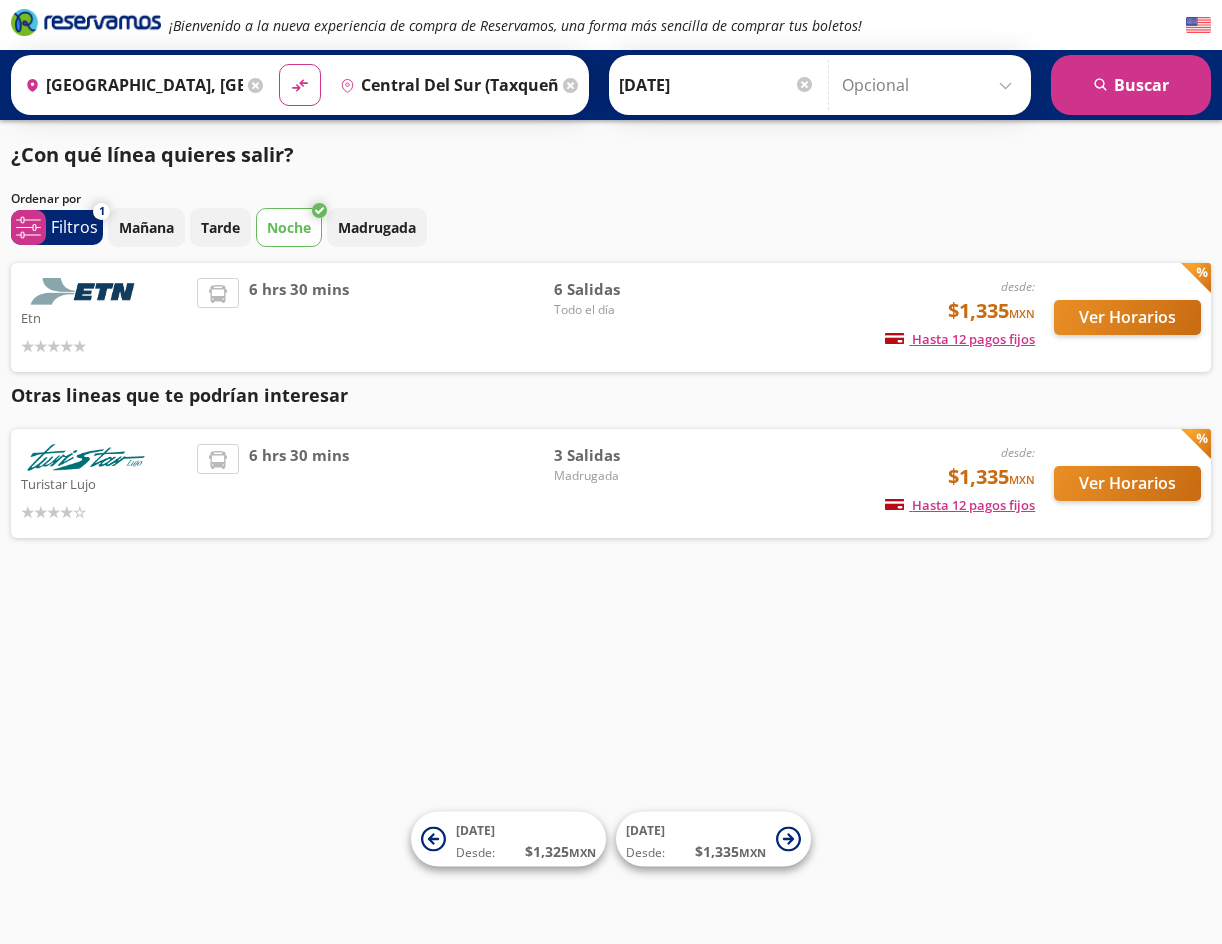 click on "Central del Sur (taxqueña), [GEOGRAPHIC_DATA]" at bounding box center (445, 85) 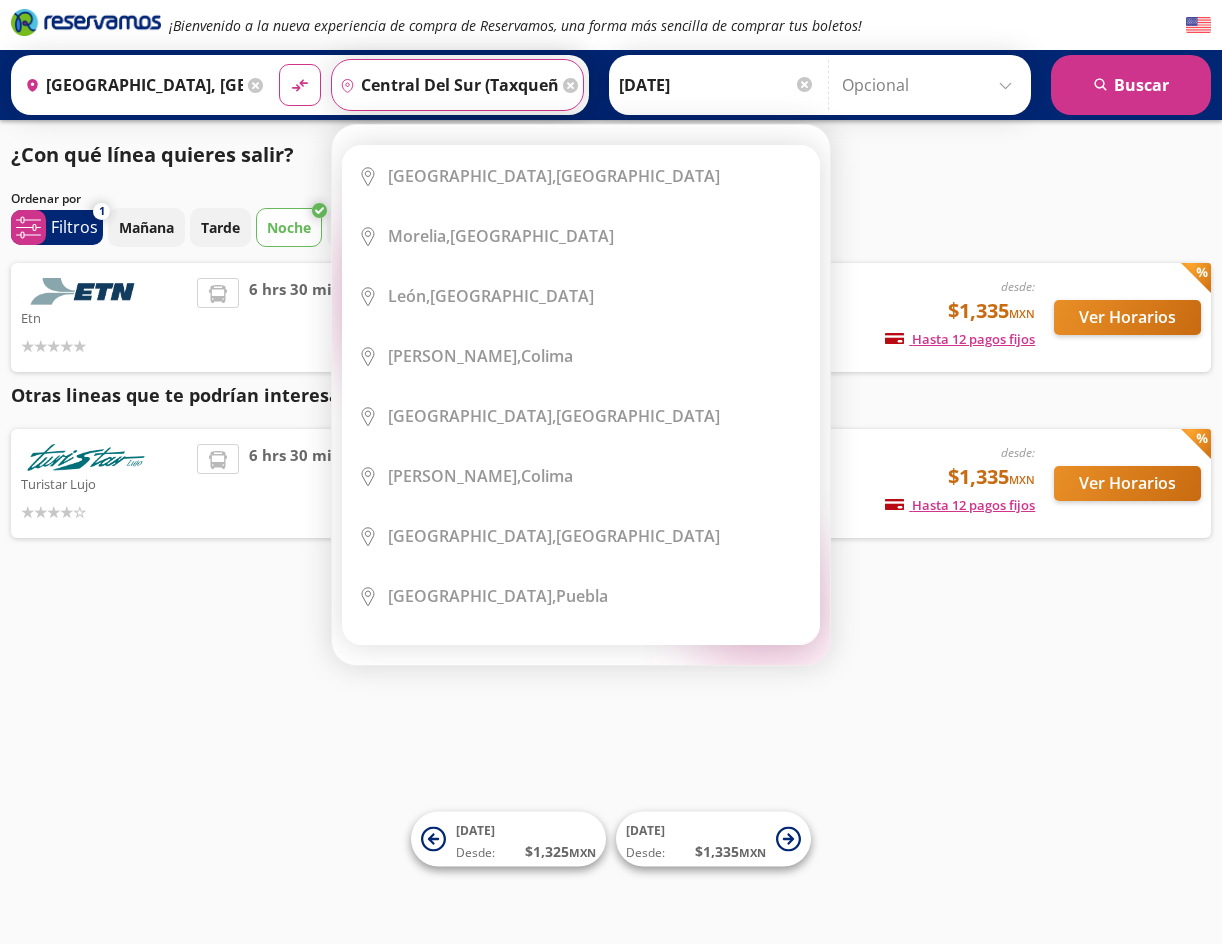 click 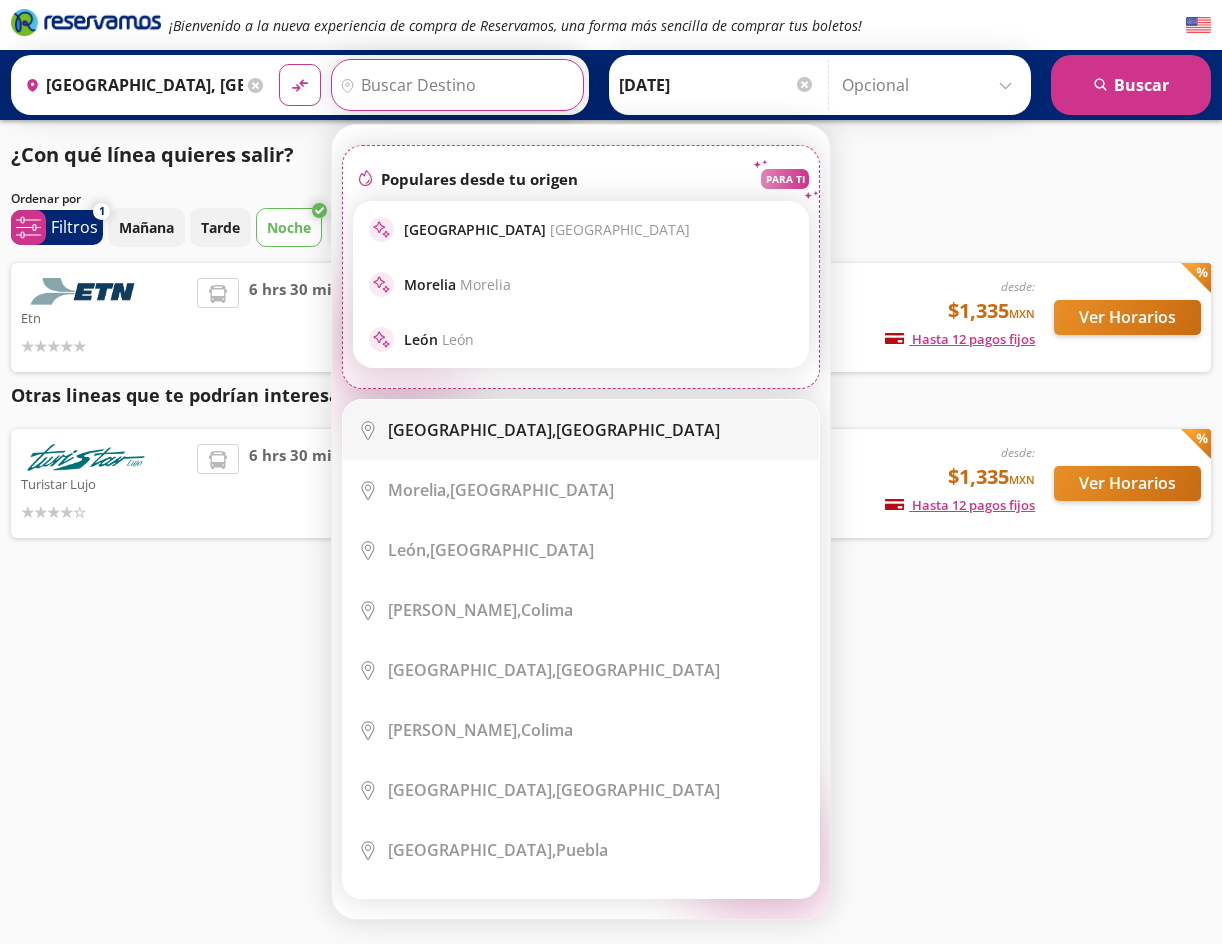 click on "[GEOGRAPHIC_DATA]," at bounding box center (472, 430) 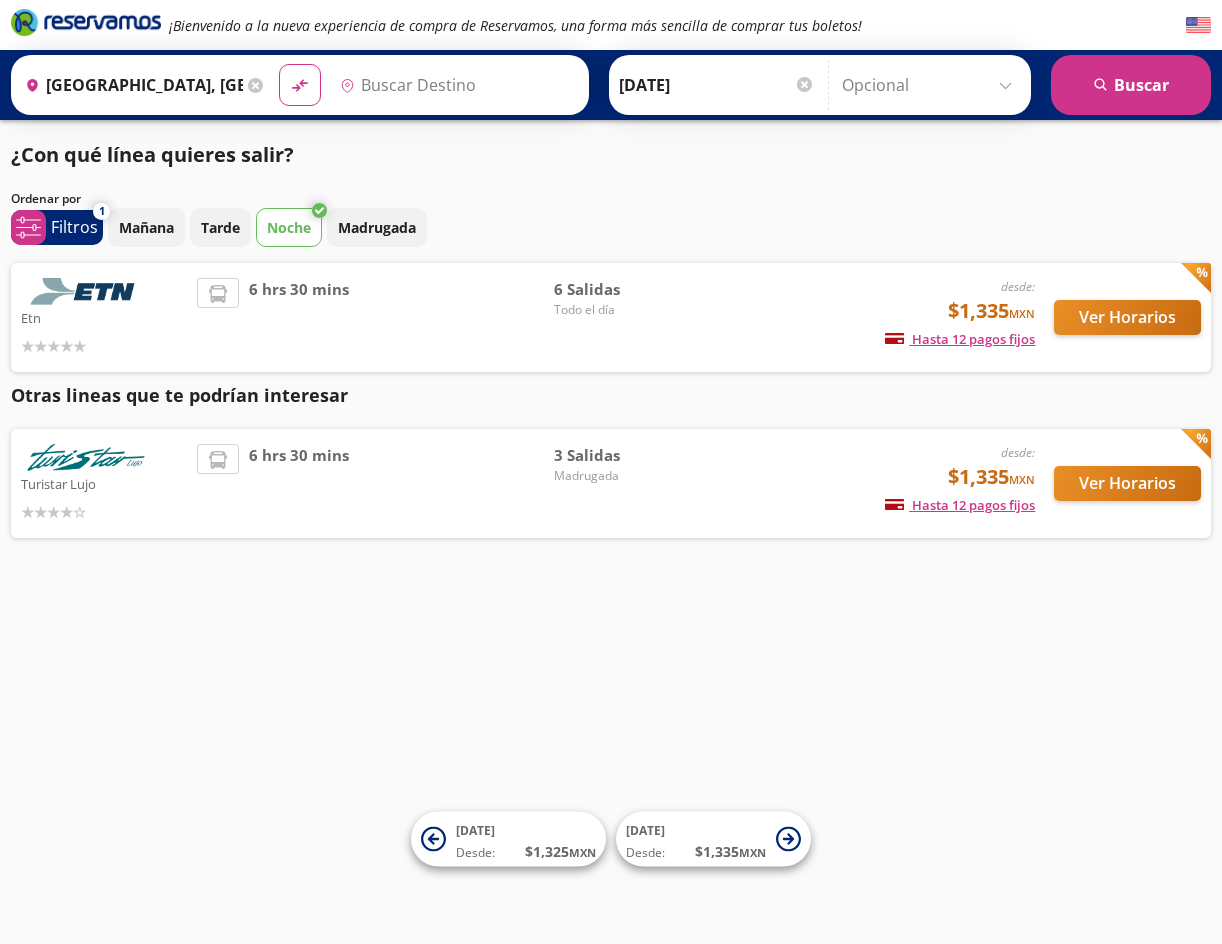 type on "[GEOGRAPHIC_DATA], [GEOGRAPHIC_DATA]" 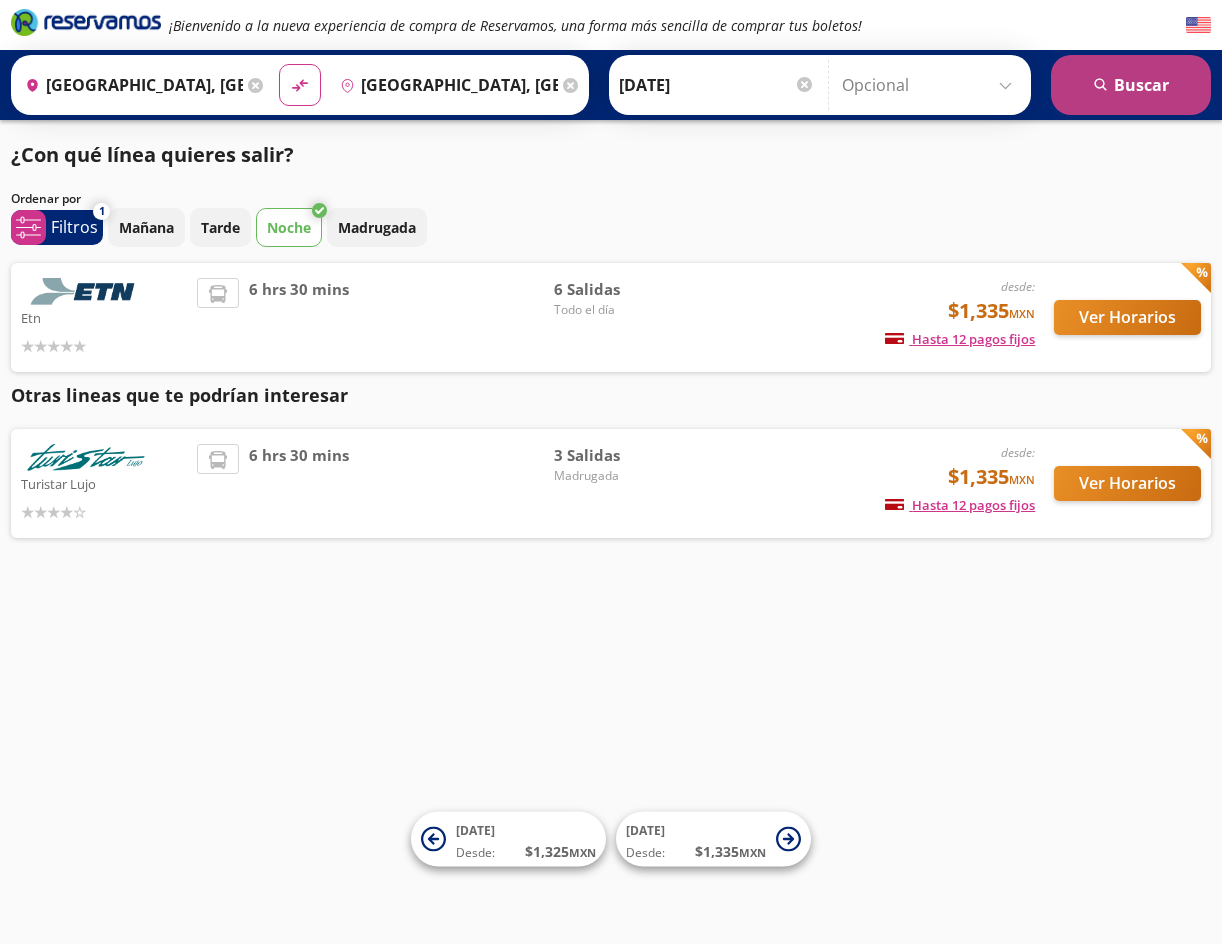 click on "search
[GEOGRAPHIC_DATA]" at bounding box center (1131, 85) 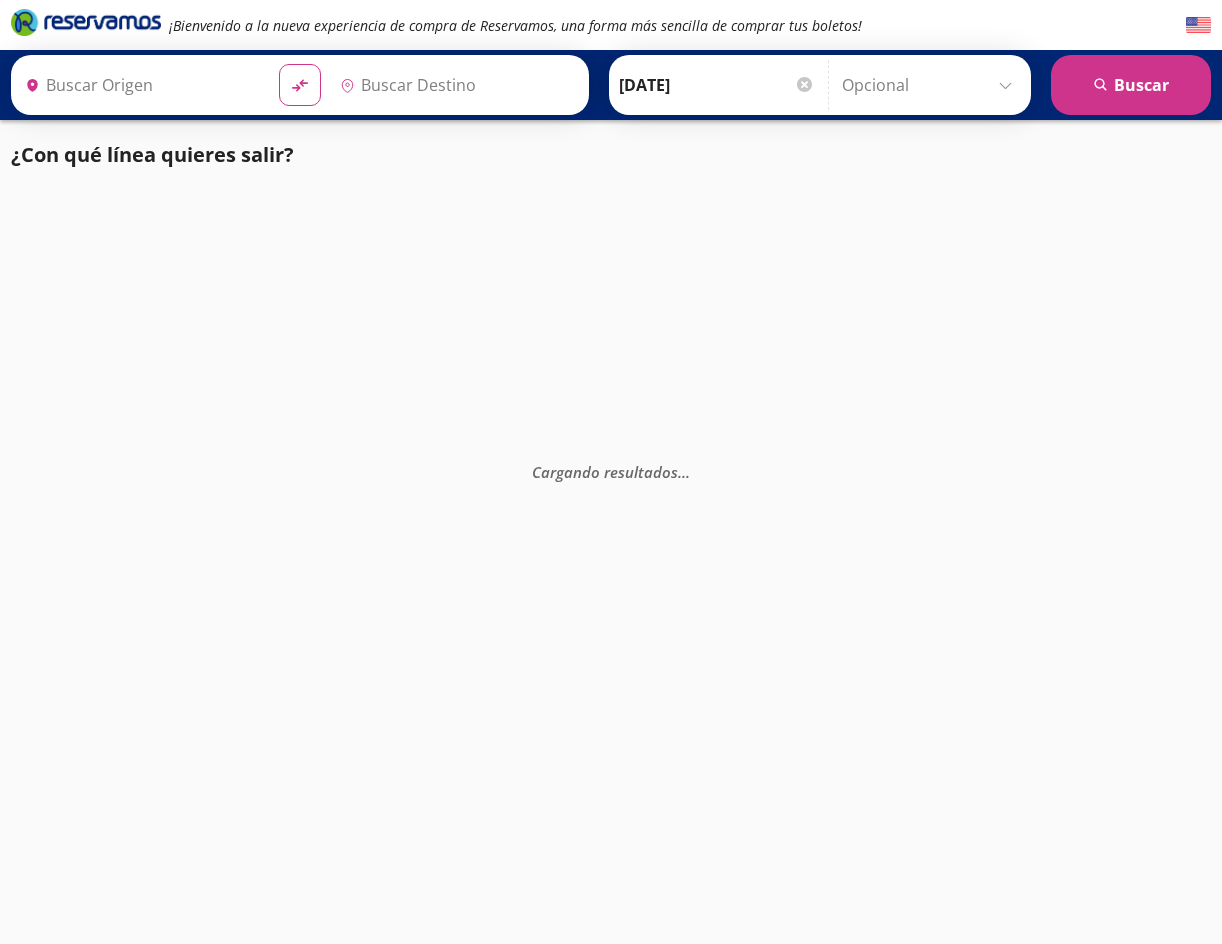 type on "[GEOGRAPHIC_DATA], [GEOGRAPHIC_DATA]" 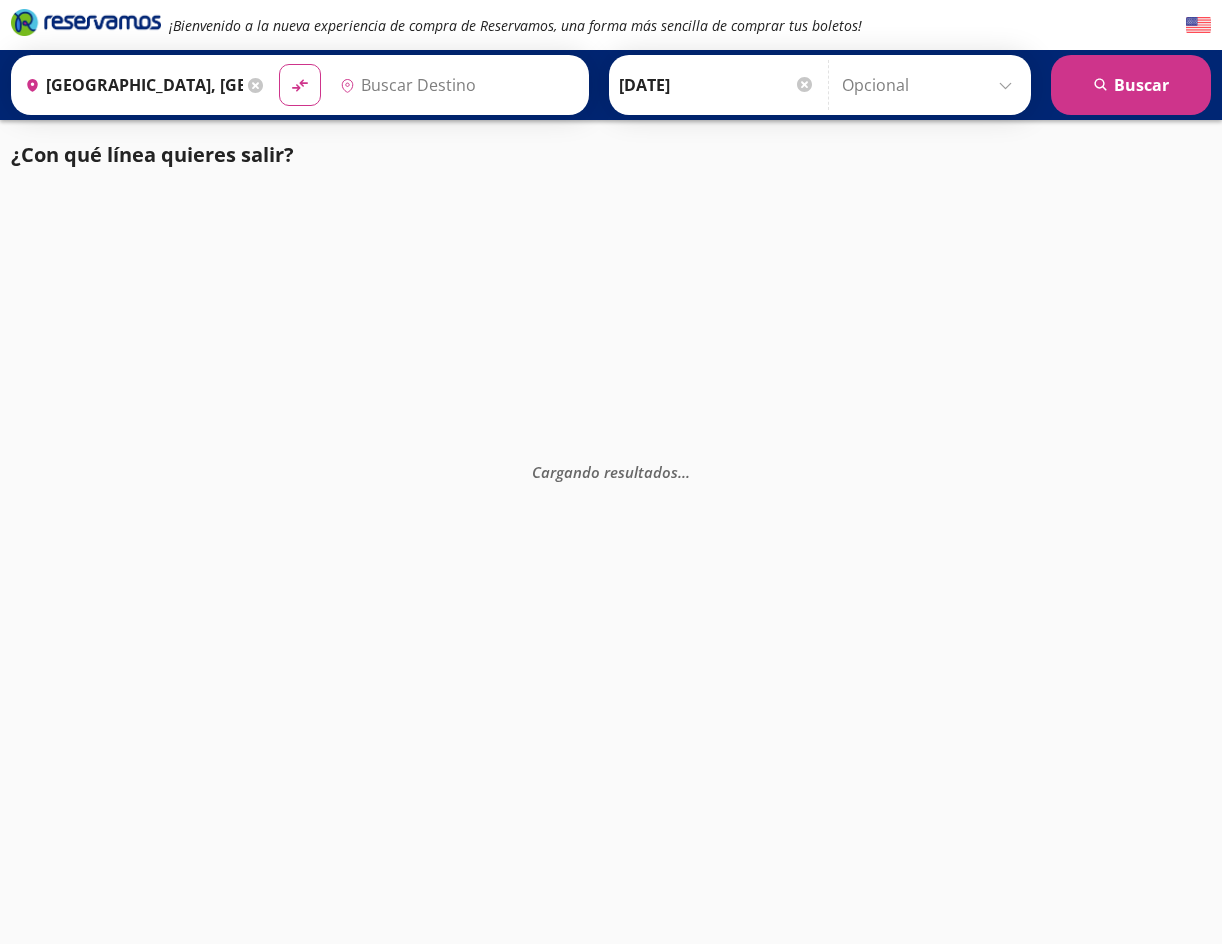 type on "[GEOGRAPHIC_DATA], [GEOGRAPHIC_DATA]" 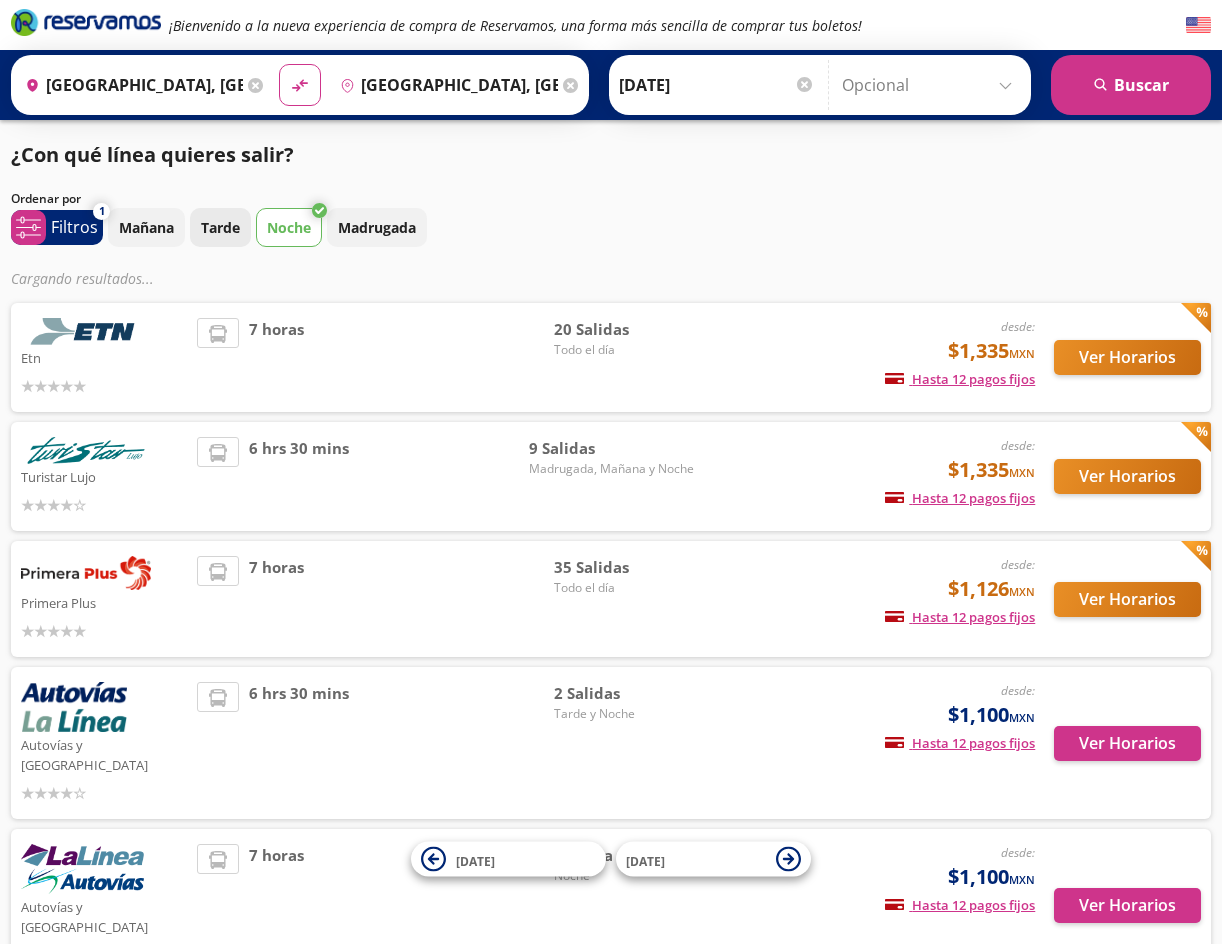 click on "Tarde" at bounding box center (220, 227) 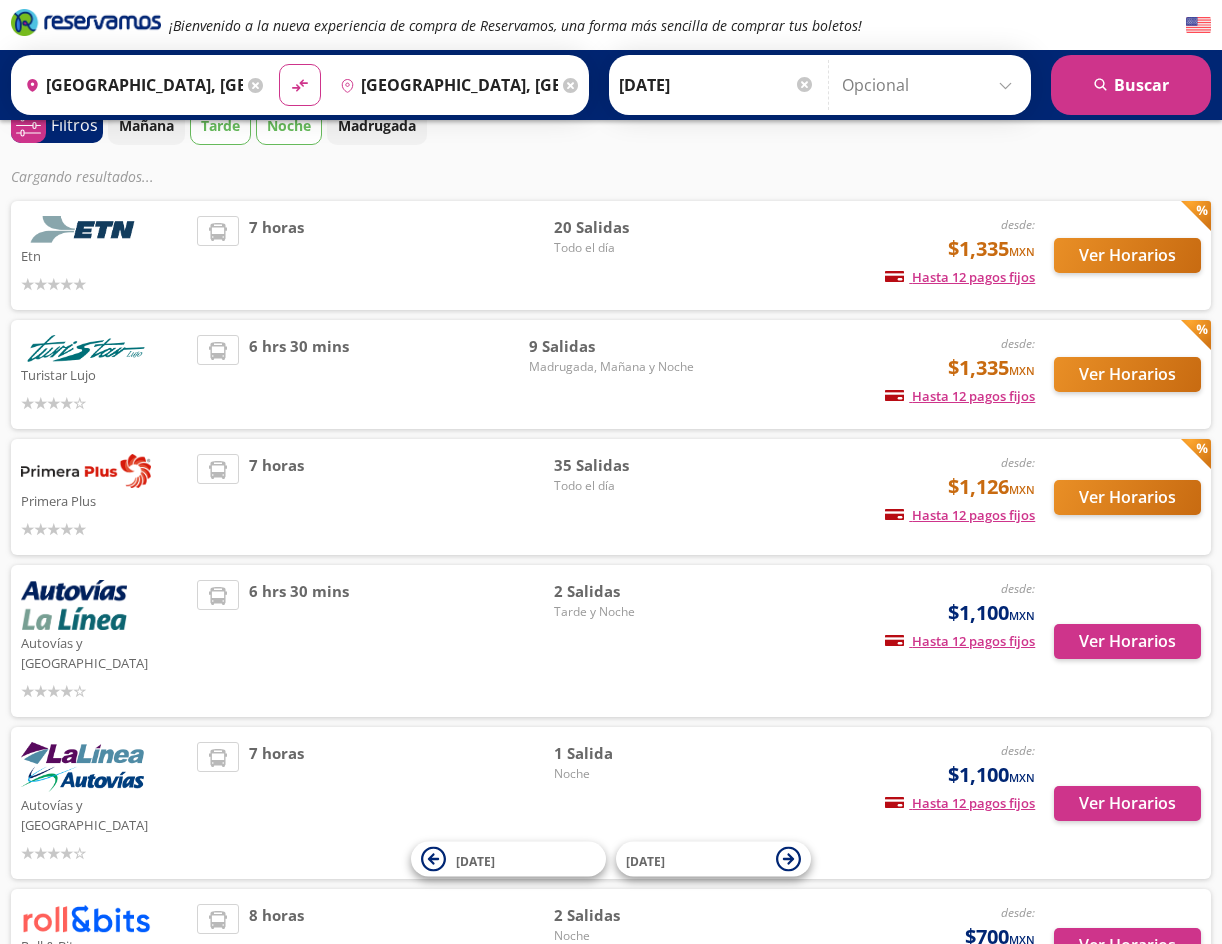 scroll, scrollTop: 100, scrollLeft: 0, axis: vertical 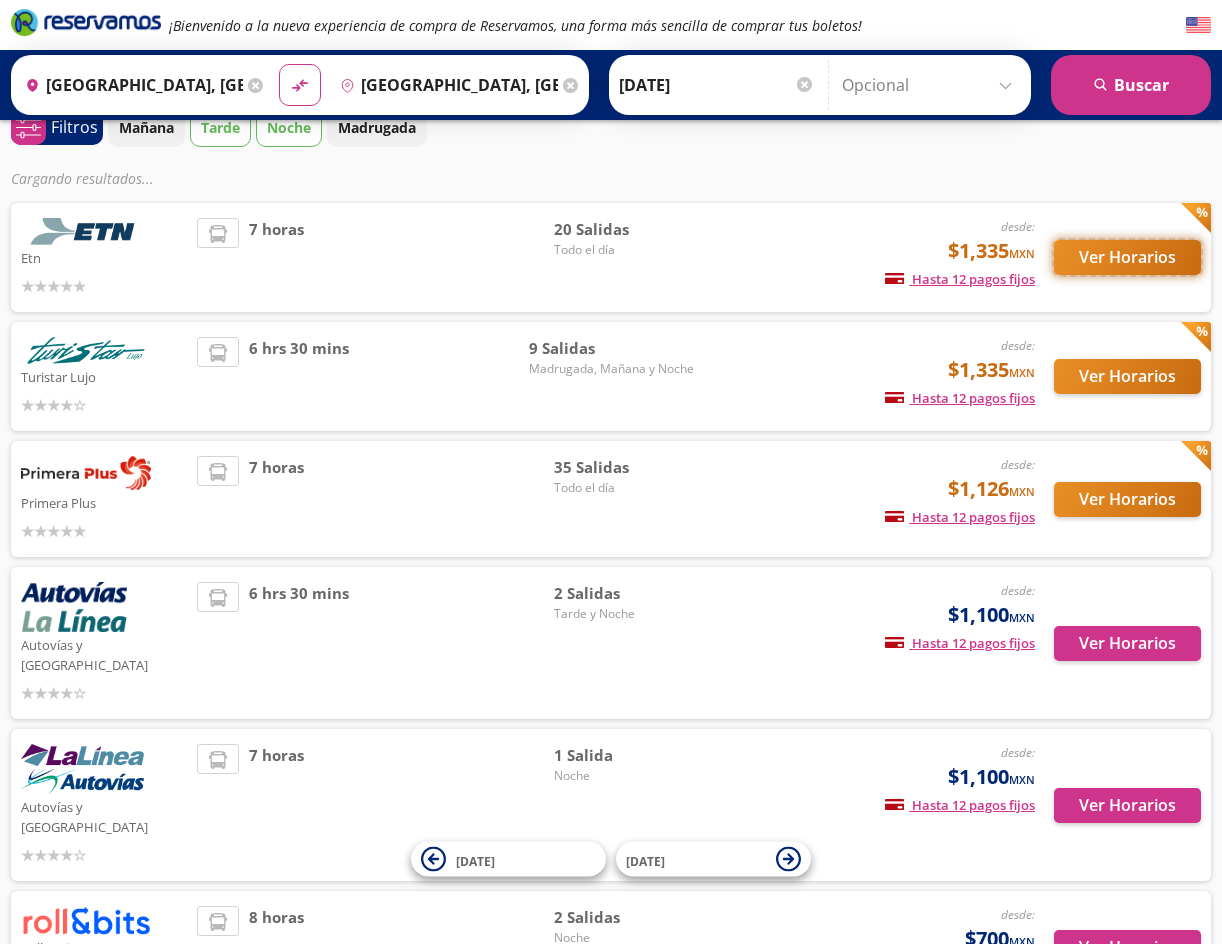 click on "Ver Horarios" at bounding box center [1127, 257] 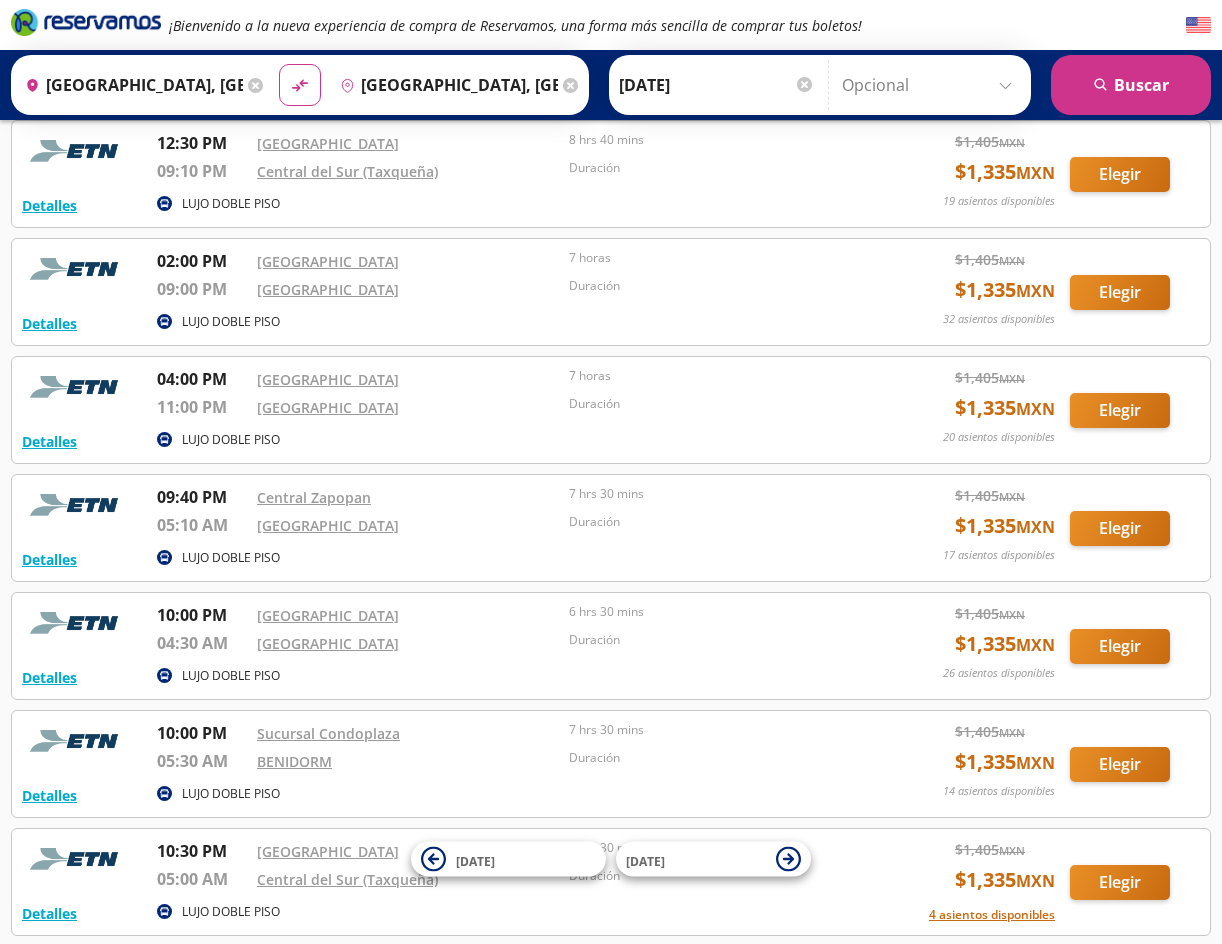 scroll, scrollTop: 1000, scrollLeft: 0, axis: vertical 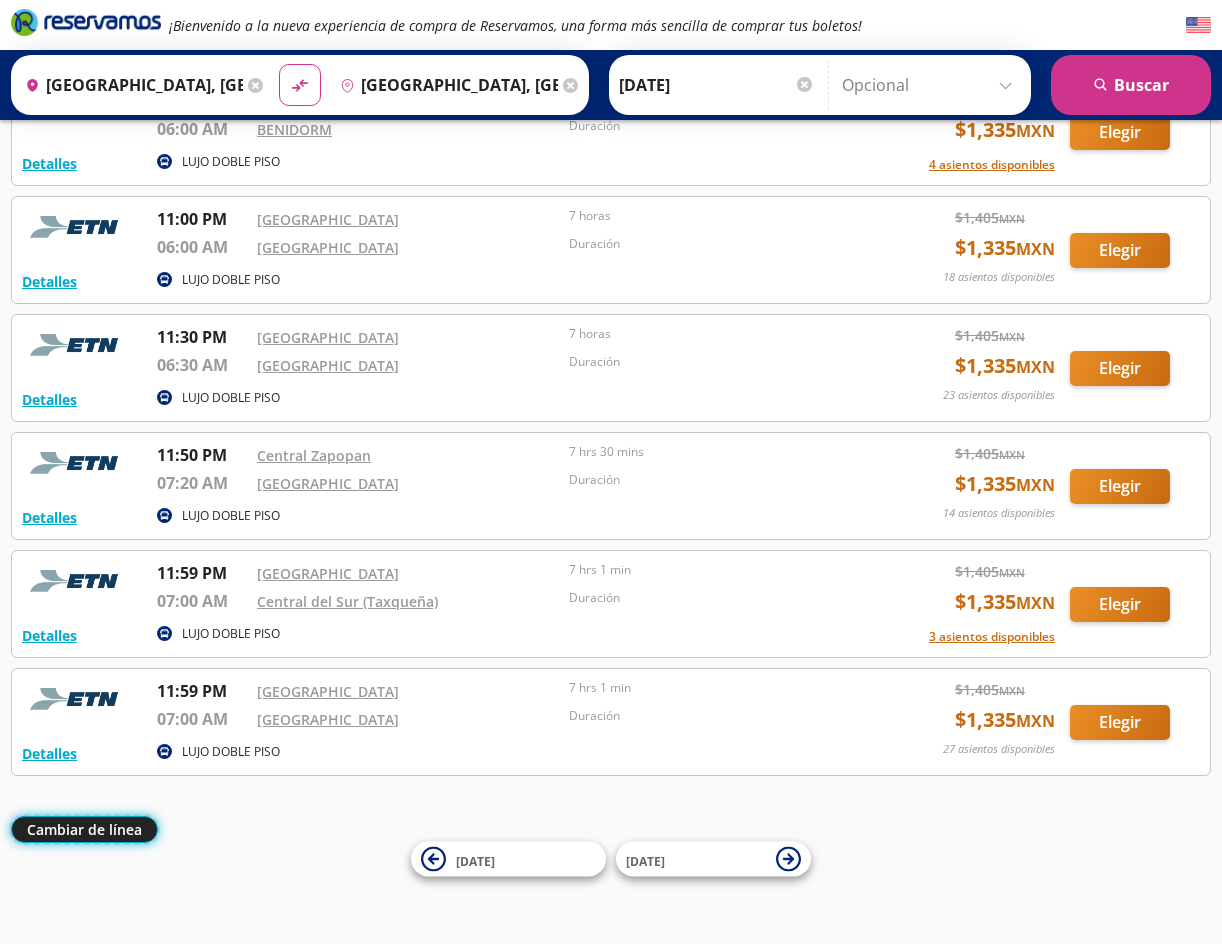 click on "Cambiar de línea" at bounding box center [84, 829] 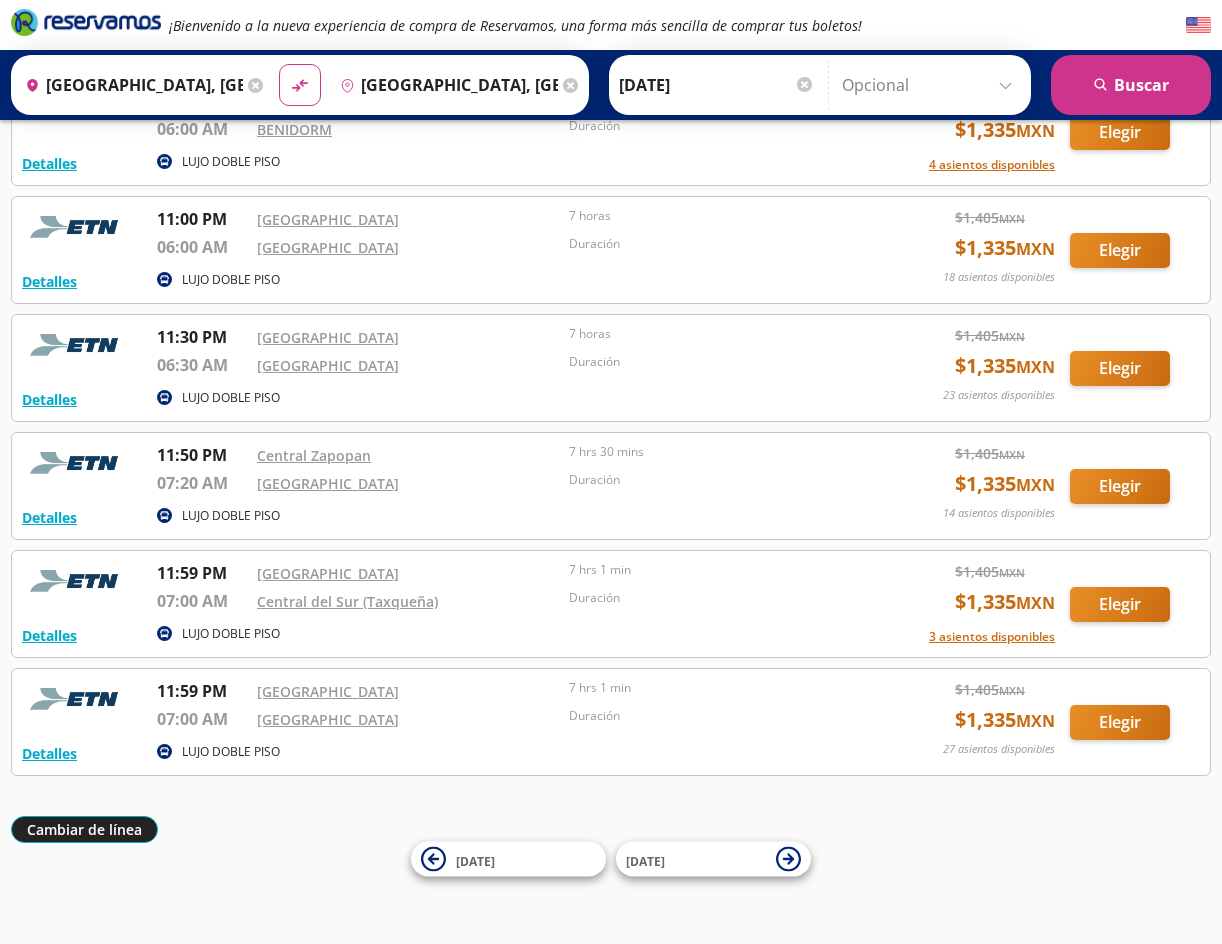 scroll, scrollTop: 516, scrollLeft: 0, axis: vertical 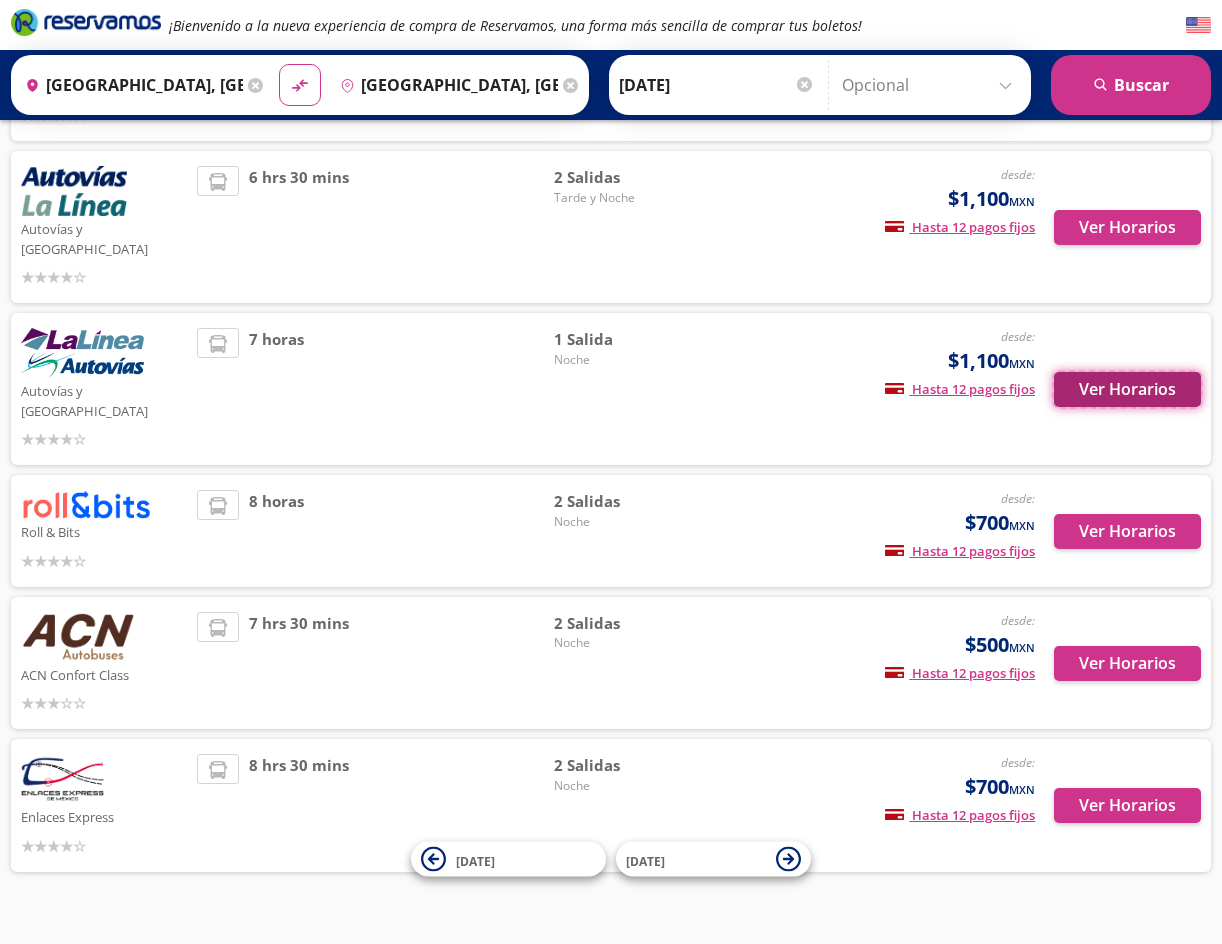click on "Ver Horarios" at bounding box center [1127, 389] 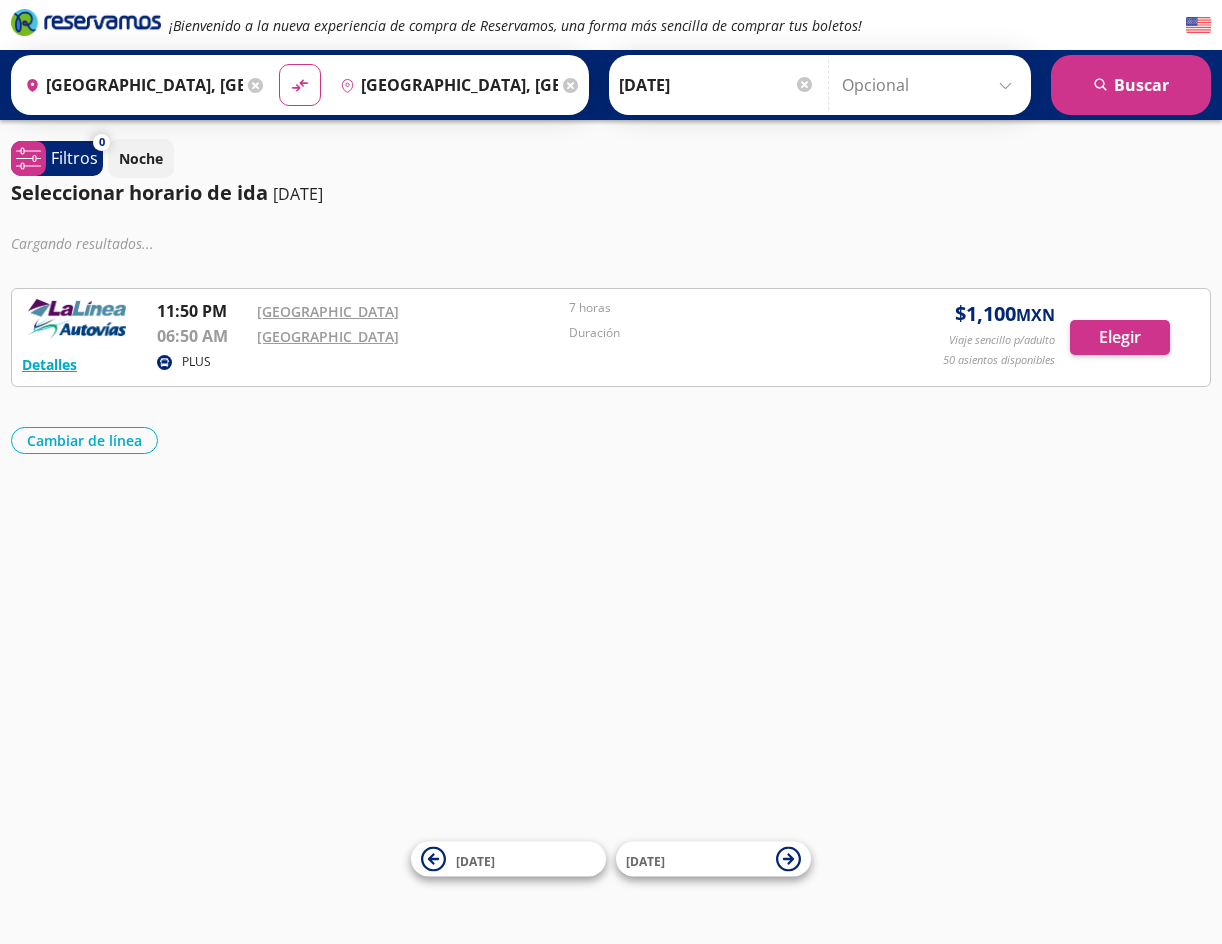 scroll, scrollTop: 0, scrollLeft: 0, axis: both 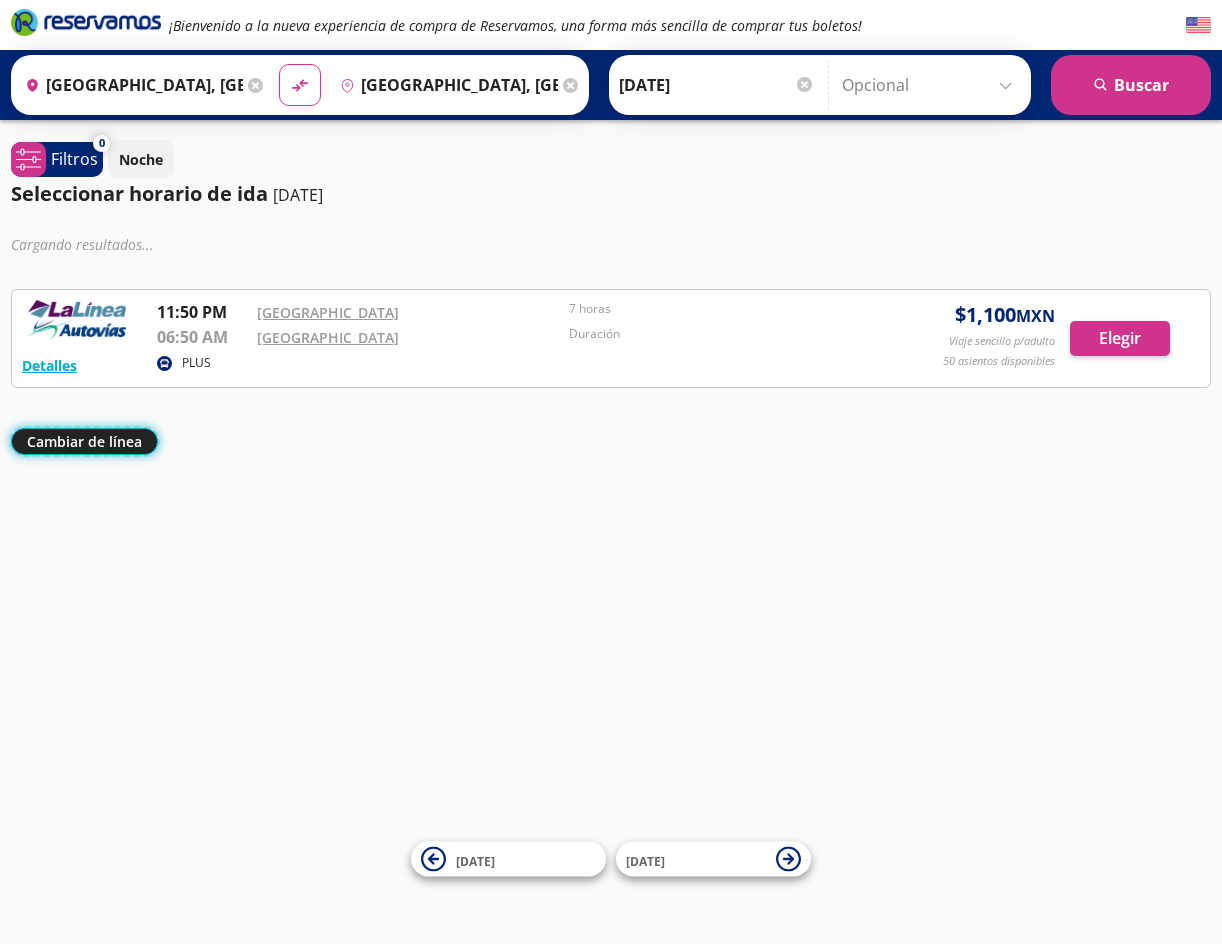click on "Cambiar de línea" at bounding box center (84, 441) 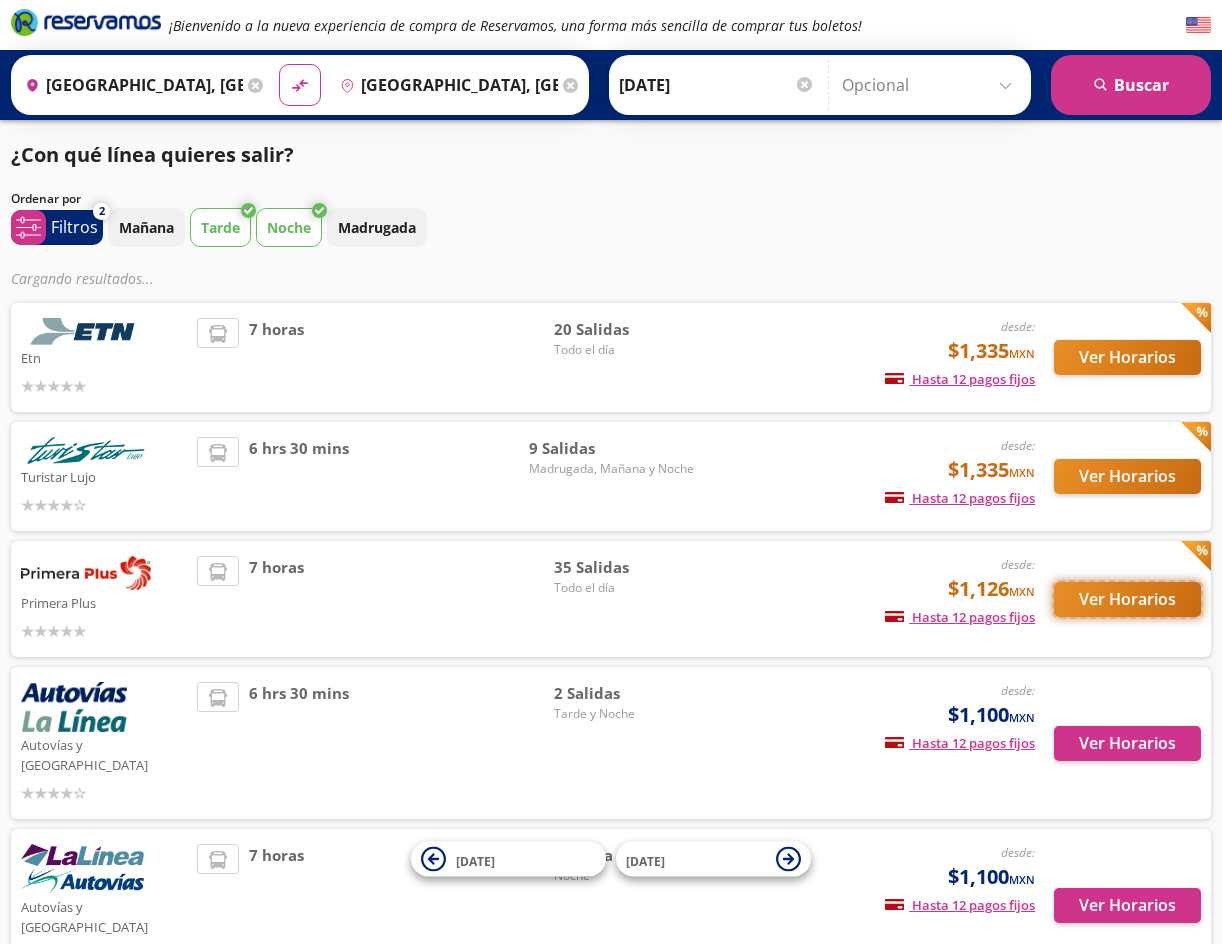 click on "Ver Horarios" at bounding box center (1127, 599) 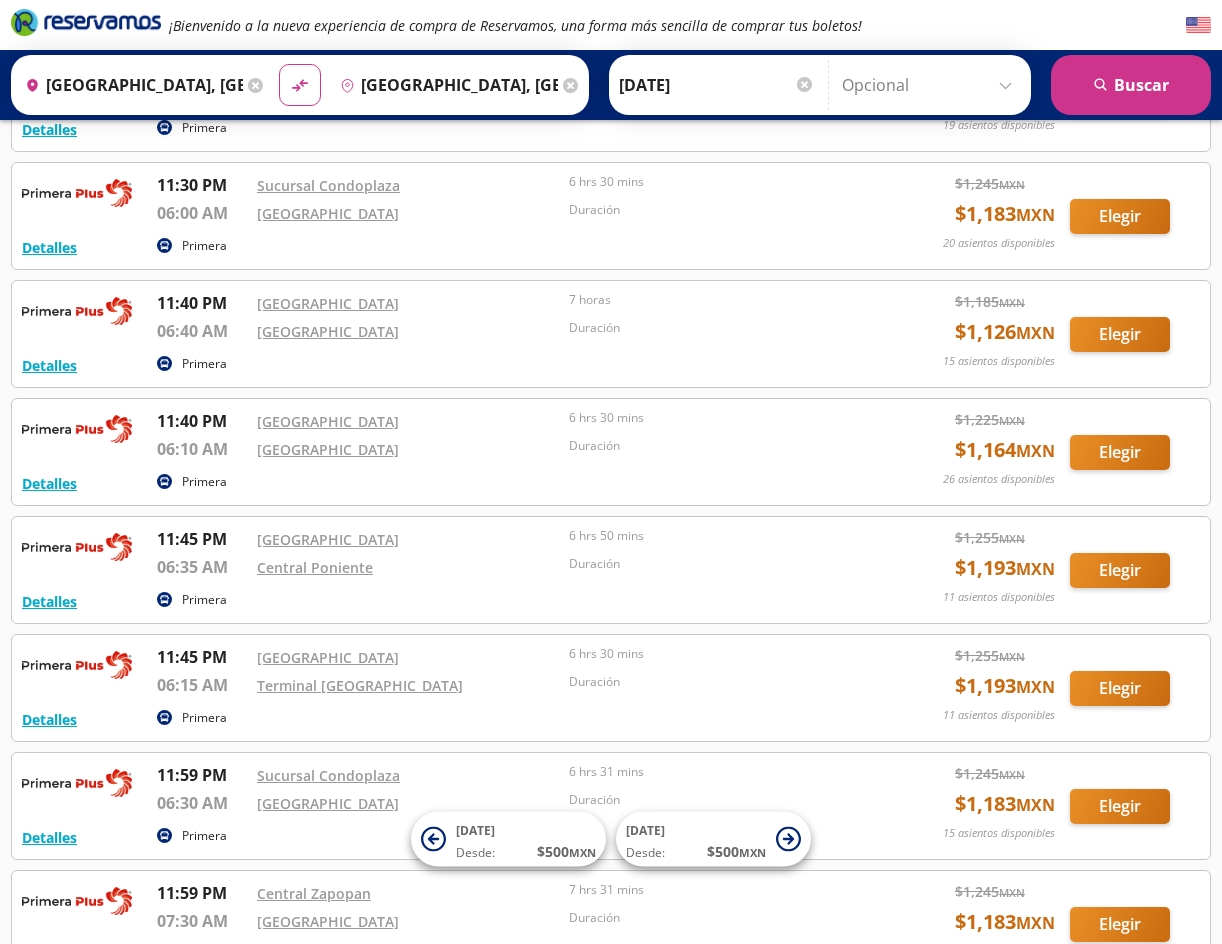 scroll, scrollTop: 3594, scrollLeft: 0, axis: vertical 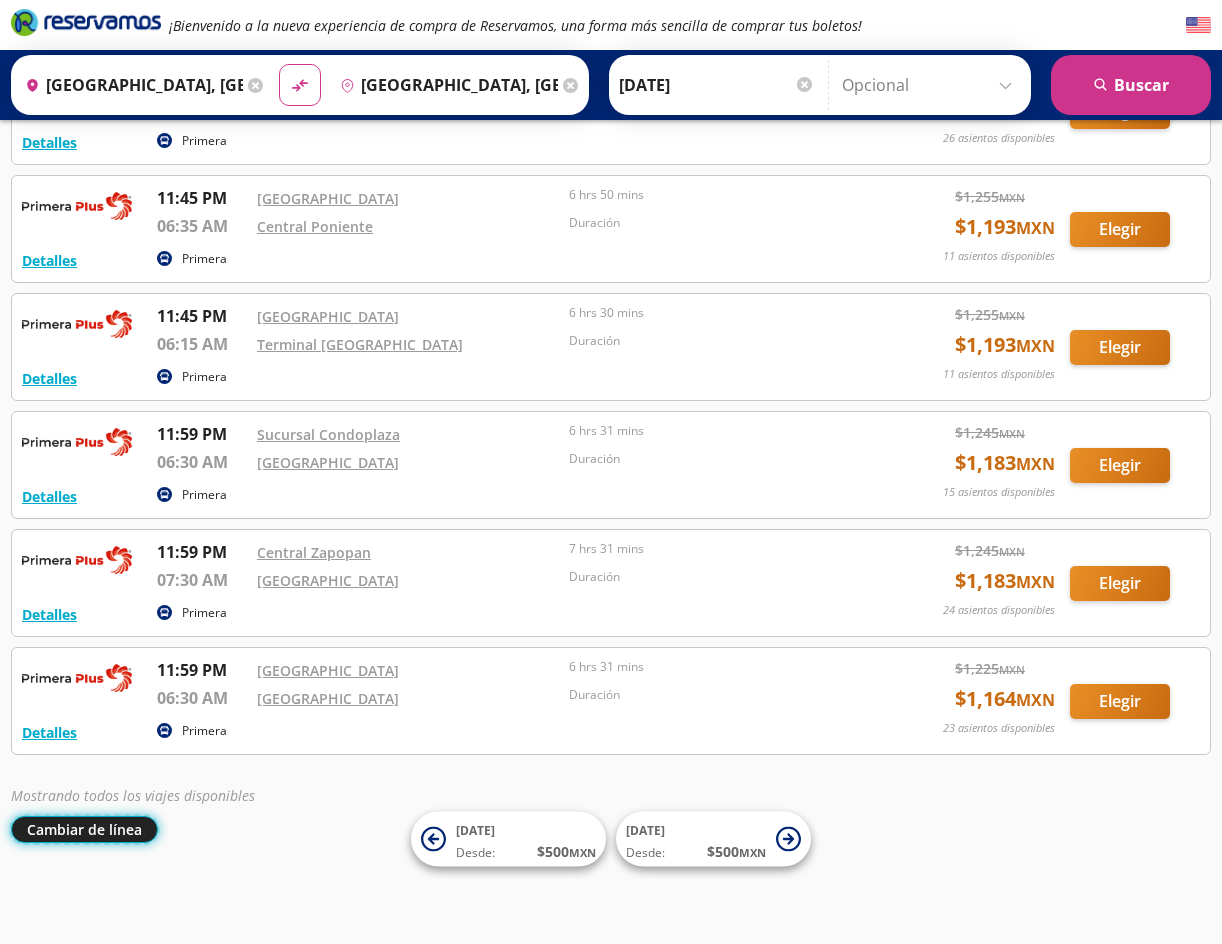 click on "Cambiar de línea" at bounding box center (84, 829) 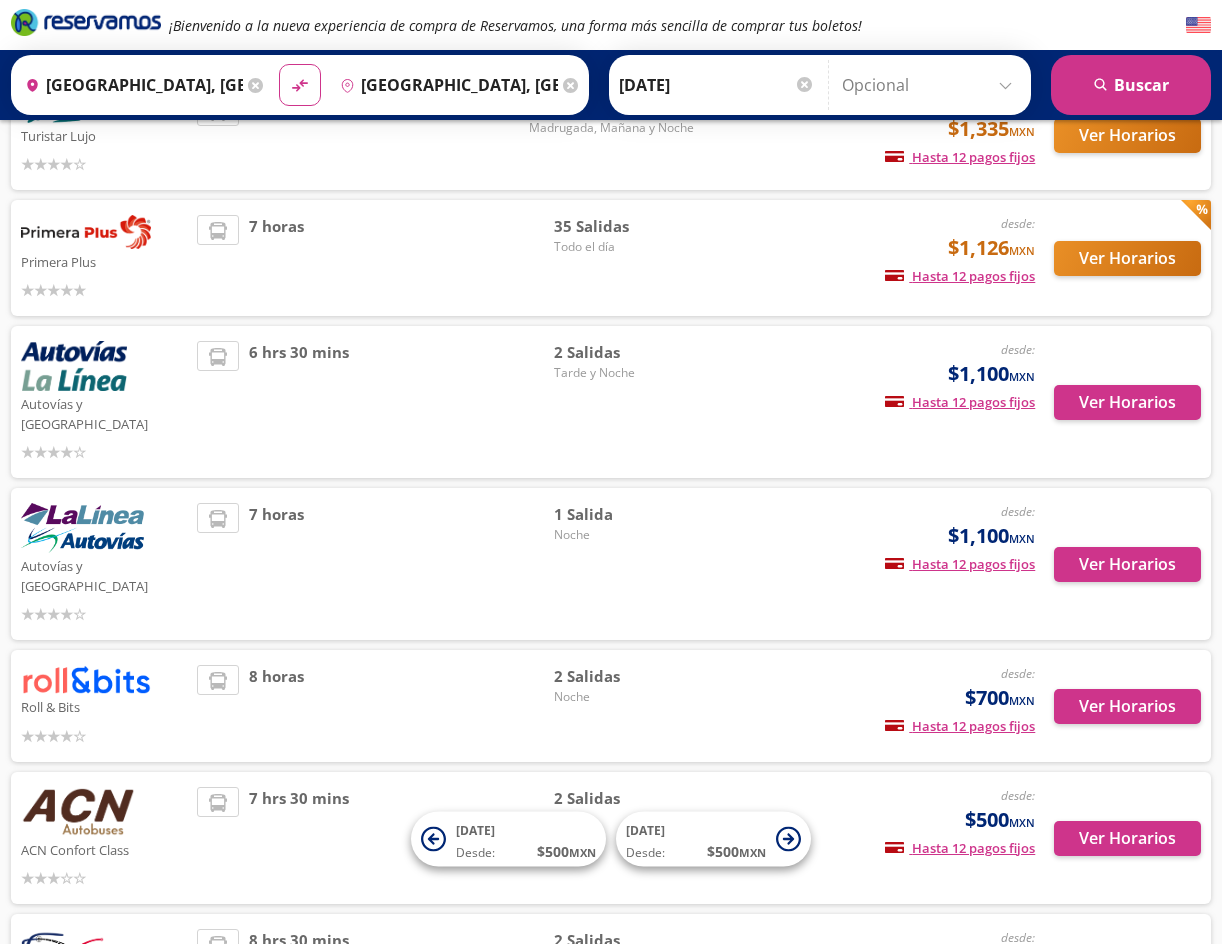 scroll, scrollTop: 276, scrollLeft: 0, axis: vertical 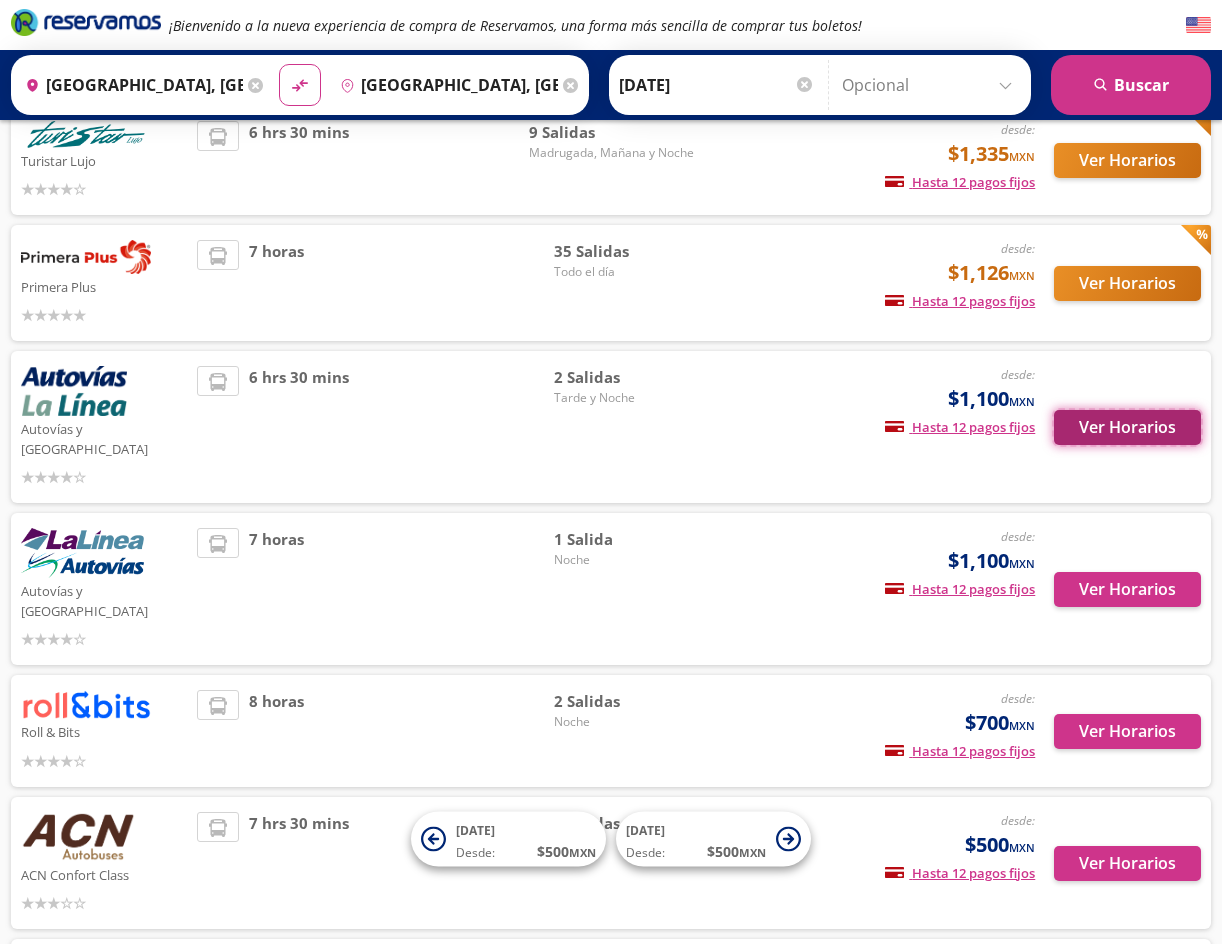 click on "Ver Horarios" at bounding box center [1127, 427] 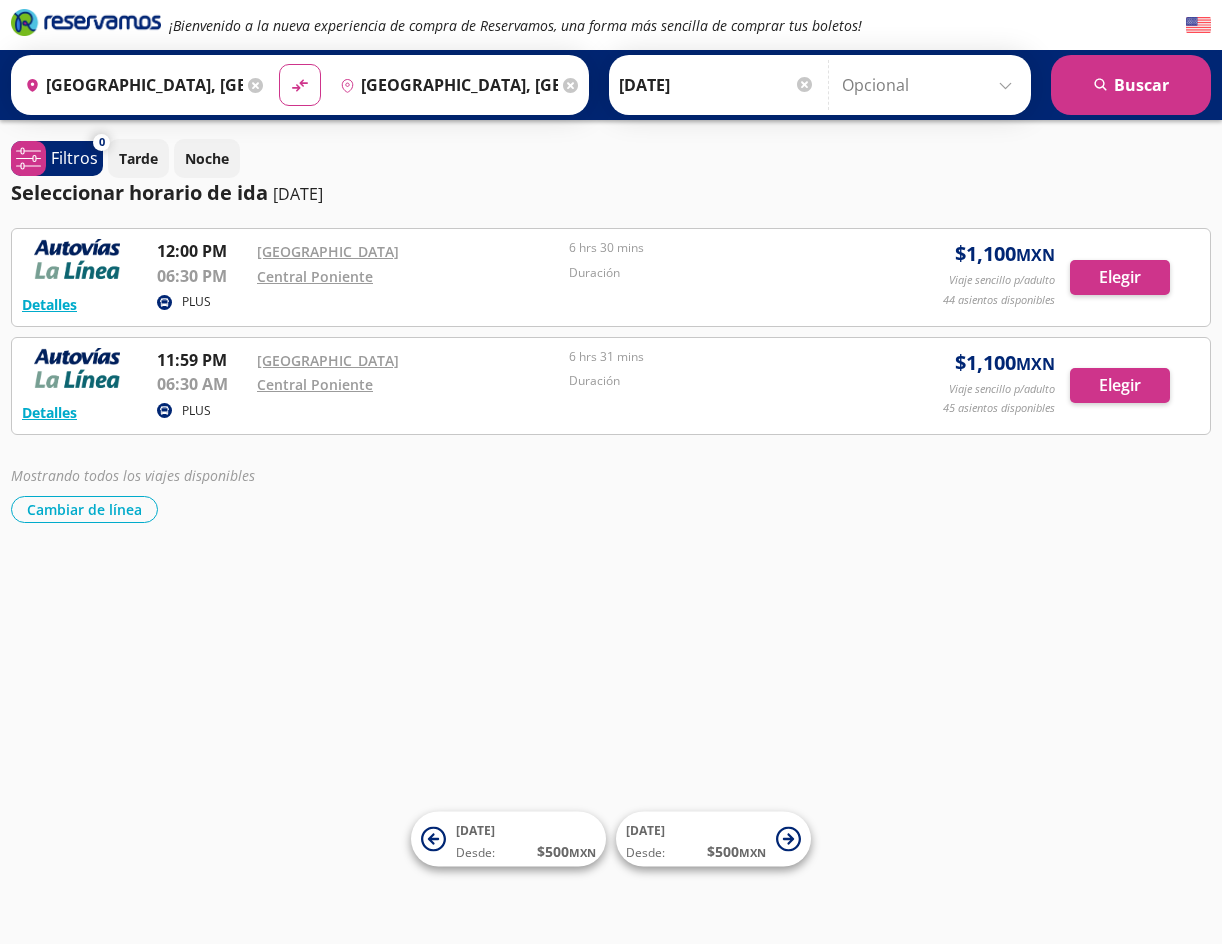 scroll, scrollTop: 0, scrollLeft: 0, axis: both 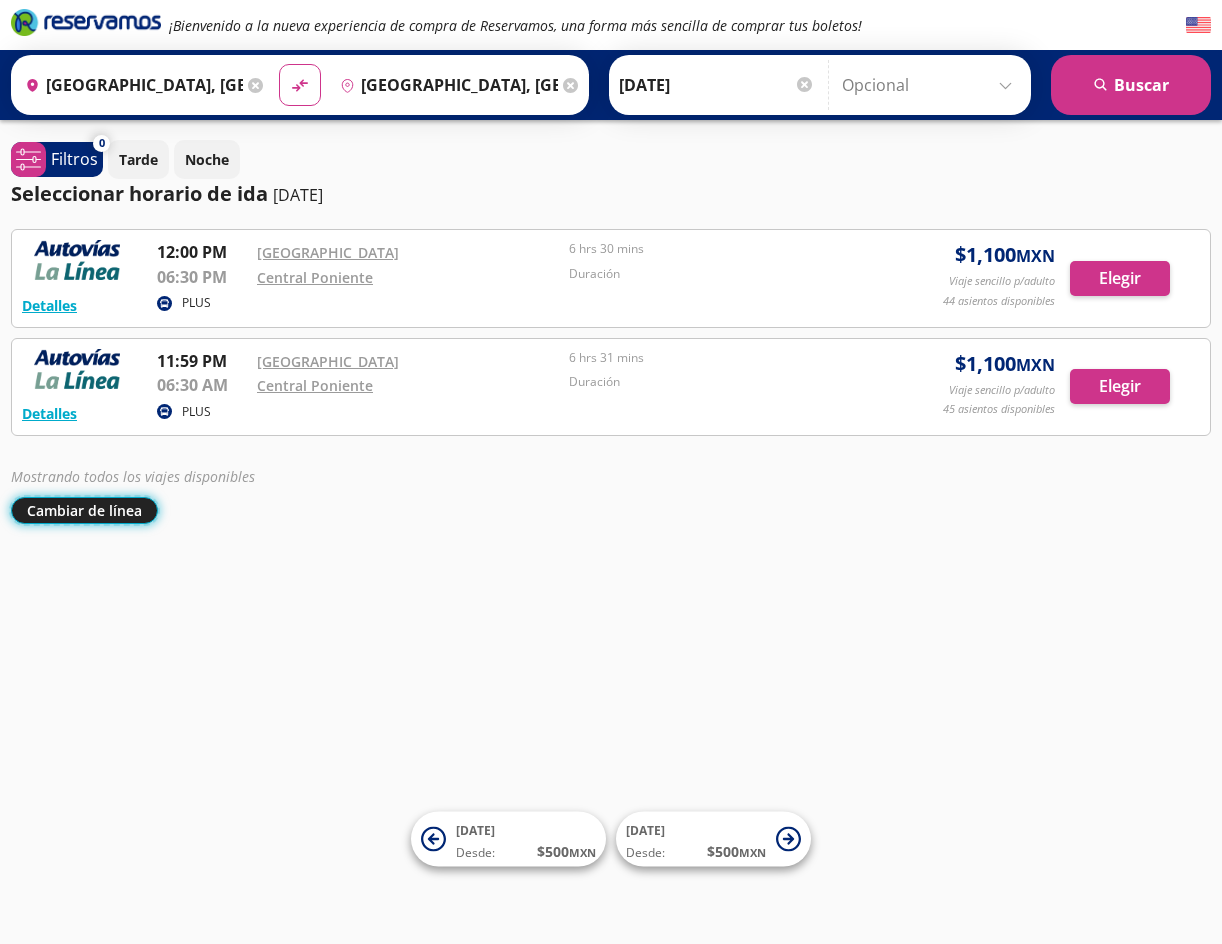 click on "Cambiar de línea" at bounding box center (84, 510) 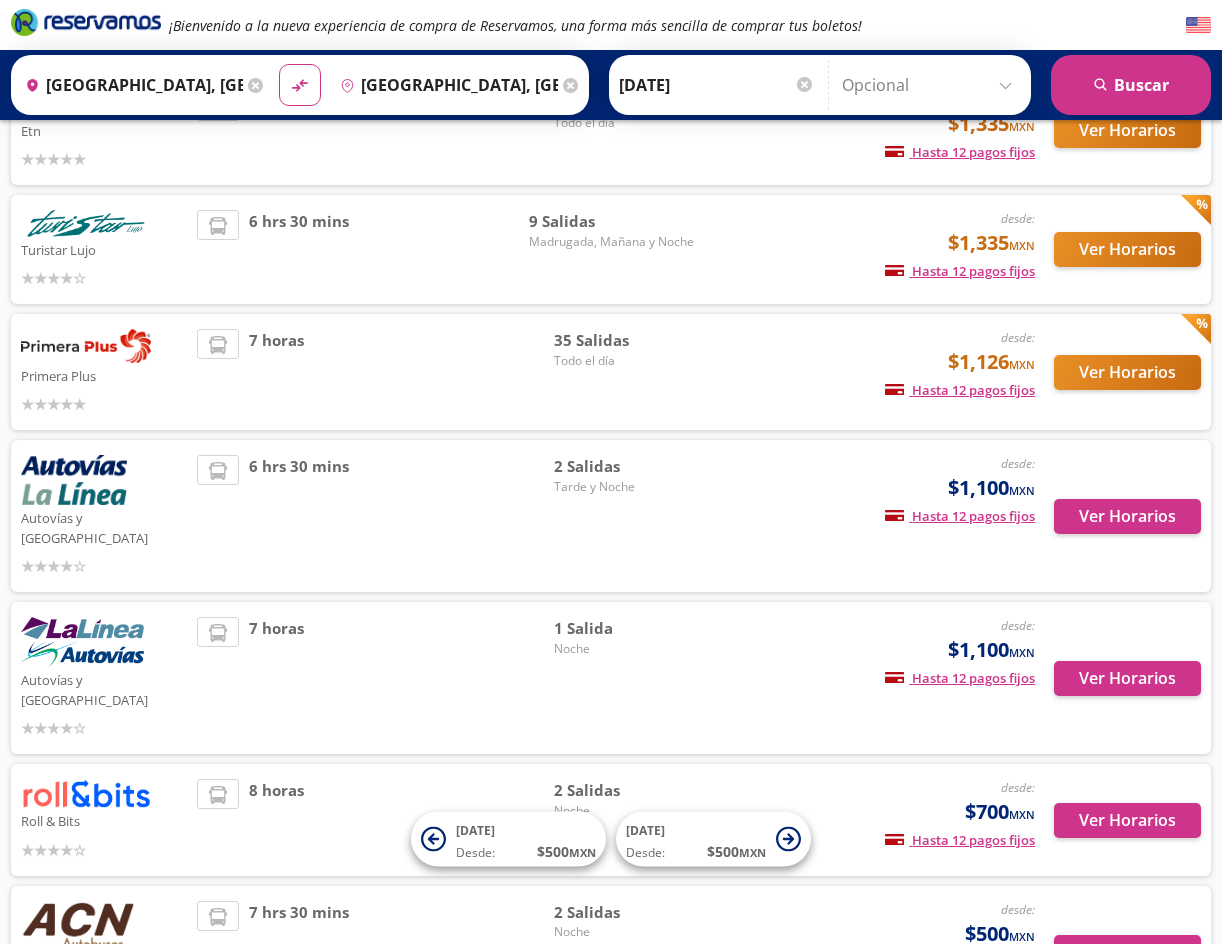 scroll, scrollTop: 176, scrollLeft: 0, axis: vertical 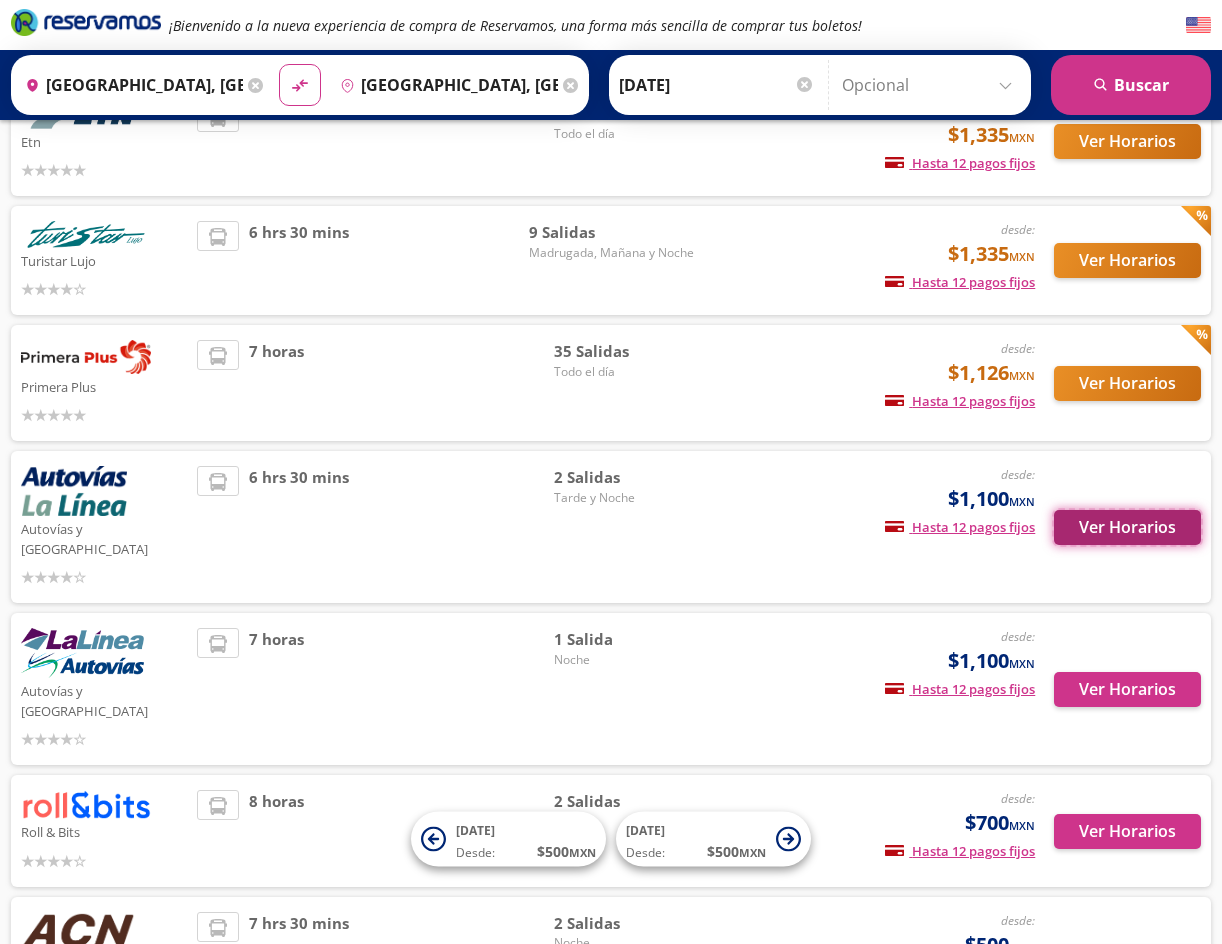 click on "Ver Horarios" at bounding box center (1127, 527) 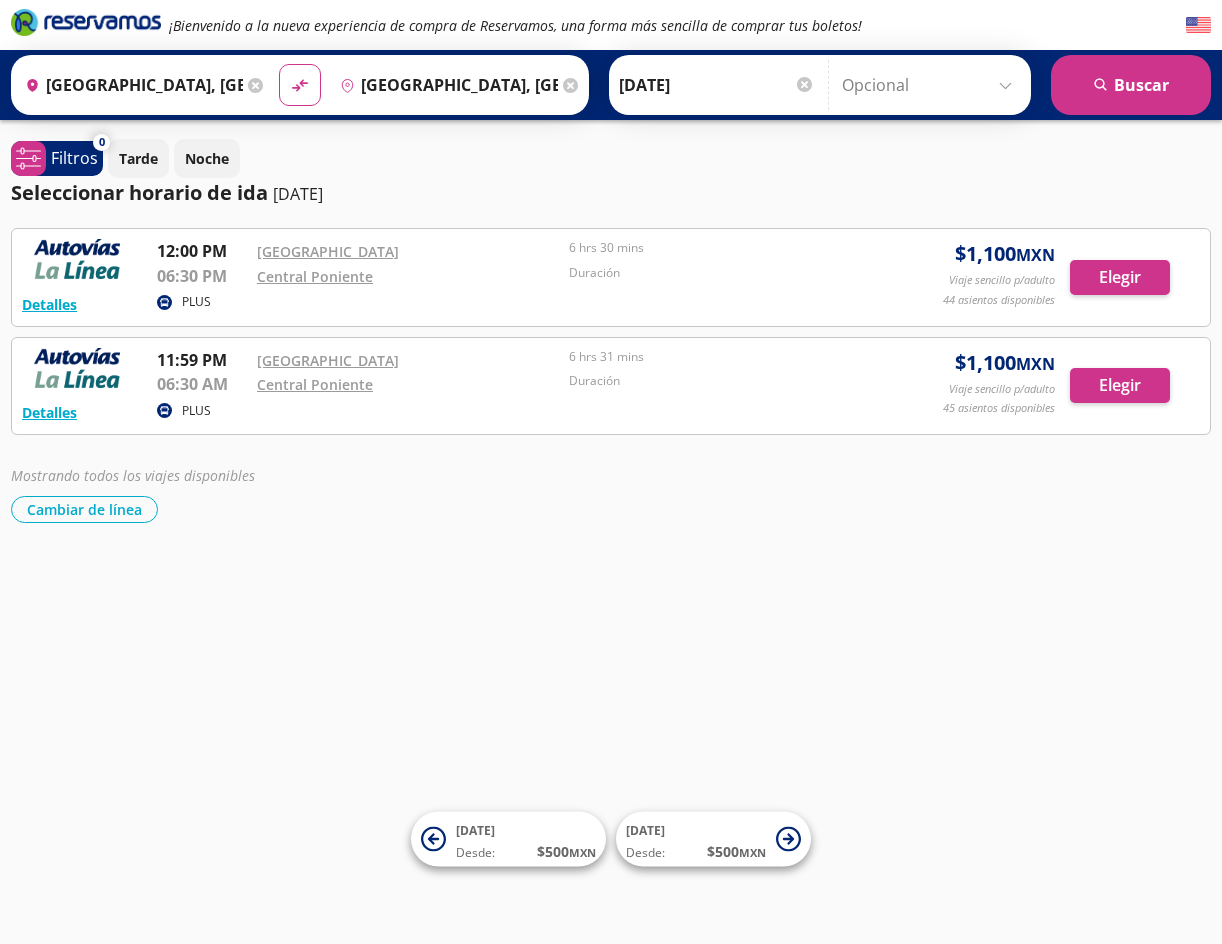 scroll, scrollTop: 0, scrollLeft: 0, axis: both 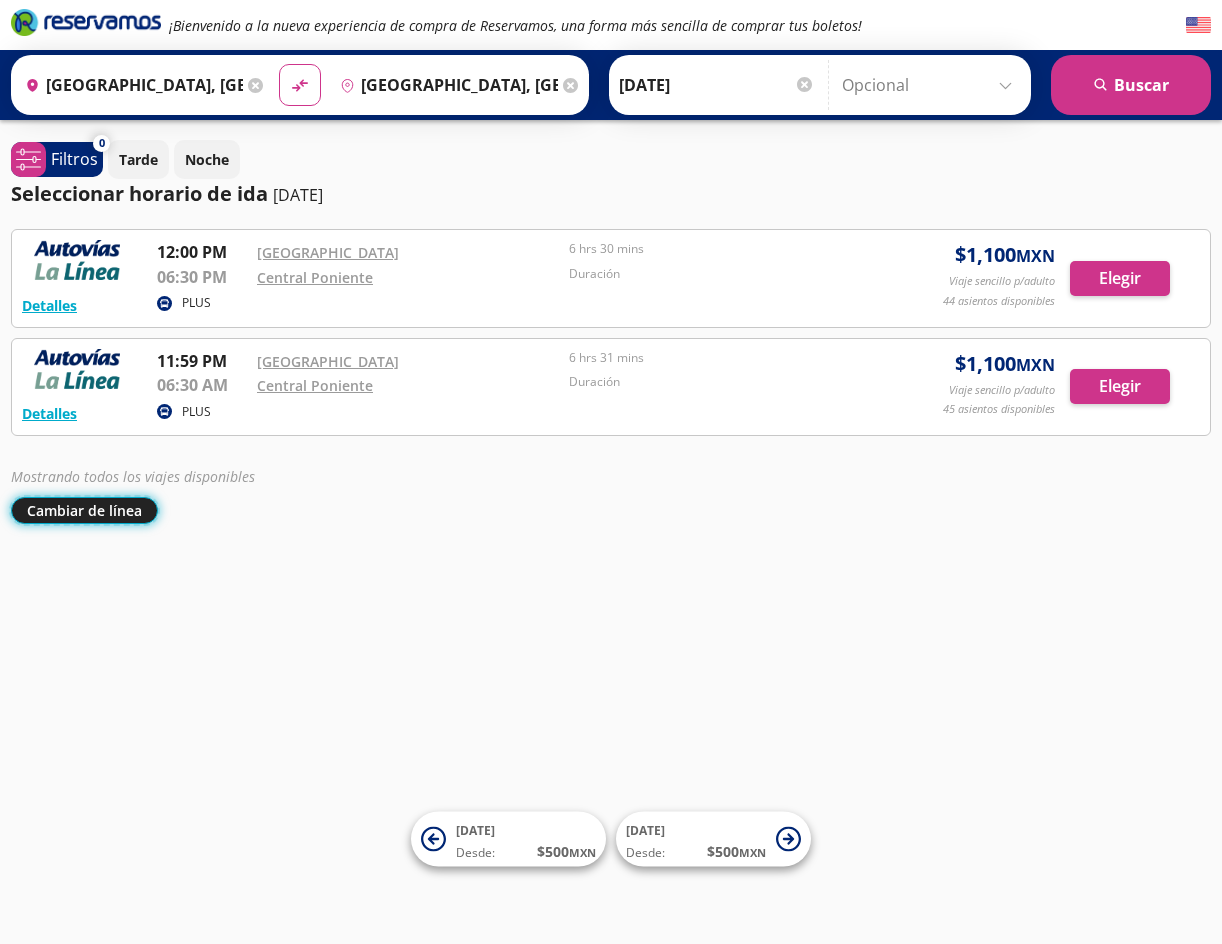 click on "Cambiar de línea" at bounding box center (84, 510) 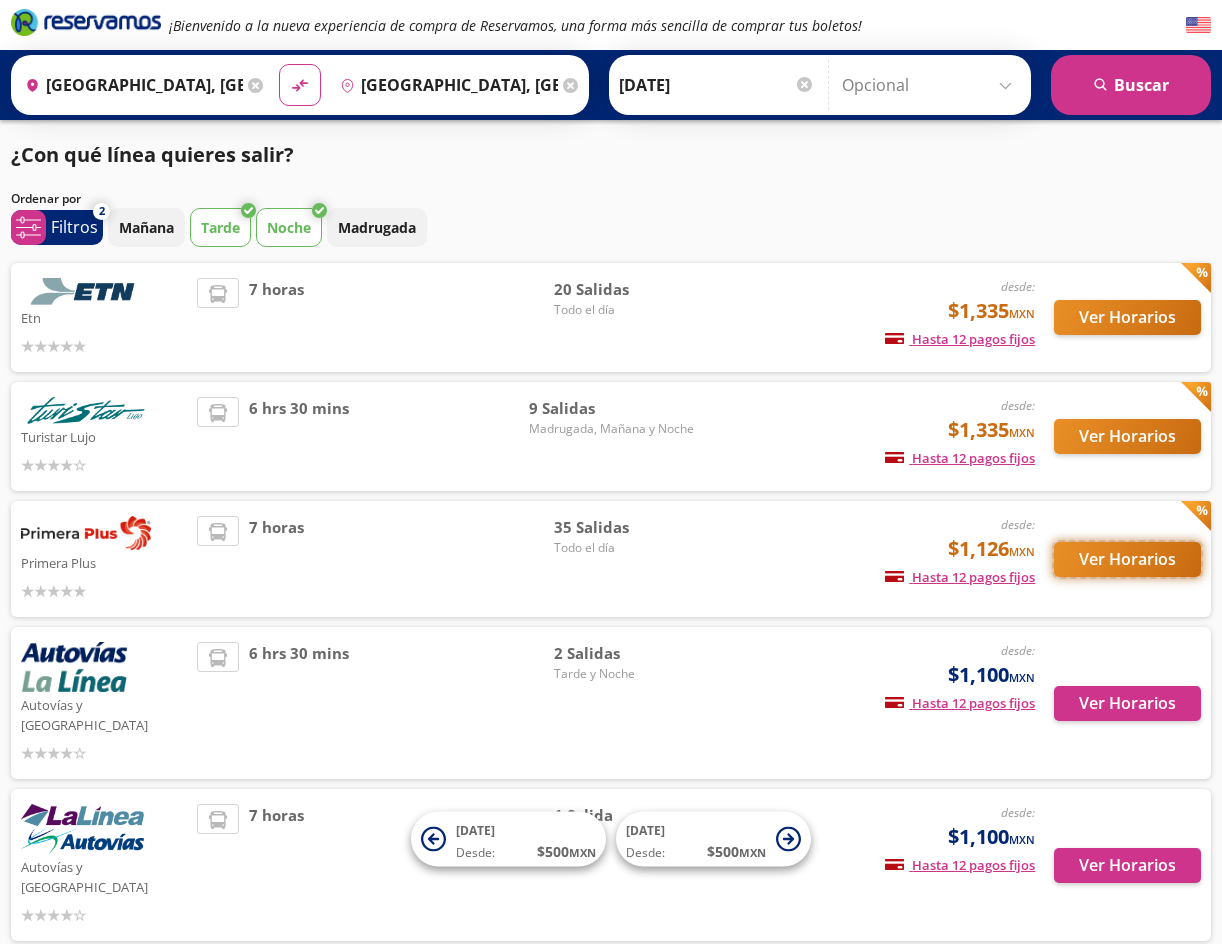 click on "Ver Horarios" at bounding box center (1127, 559) 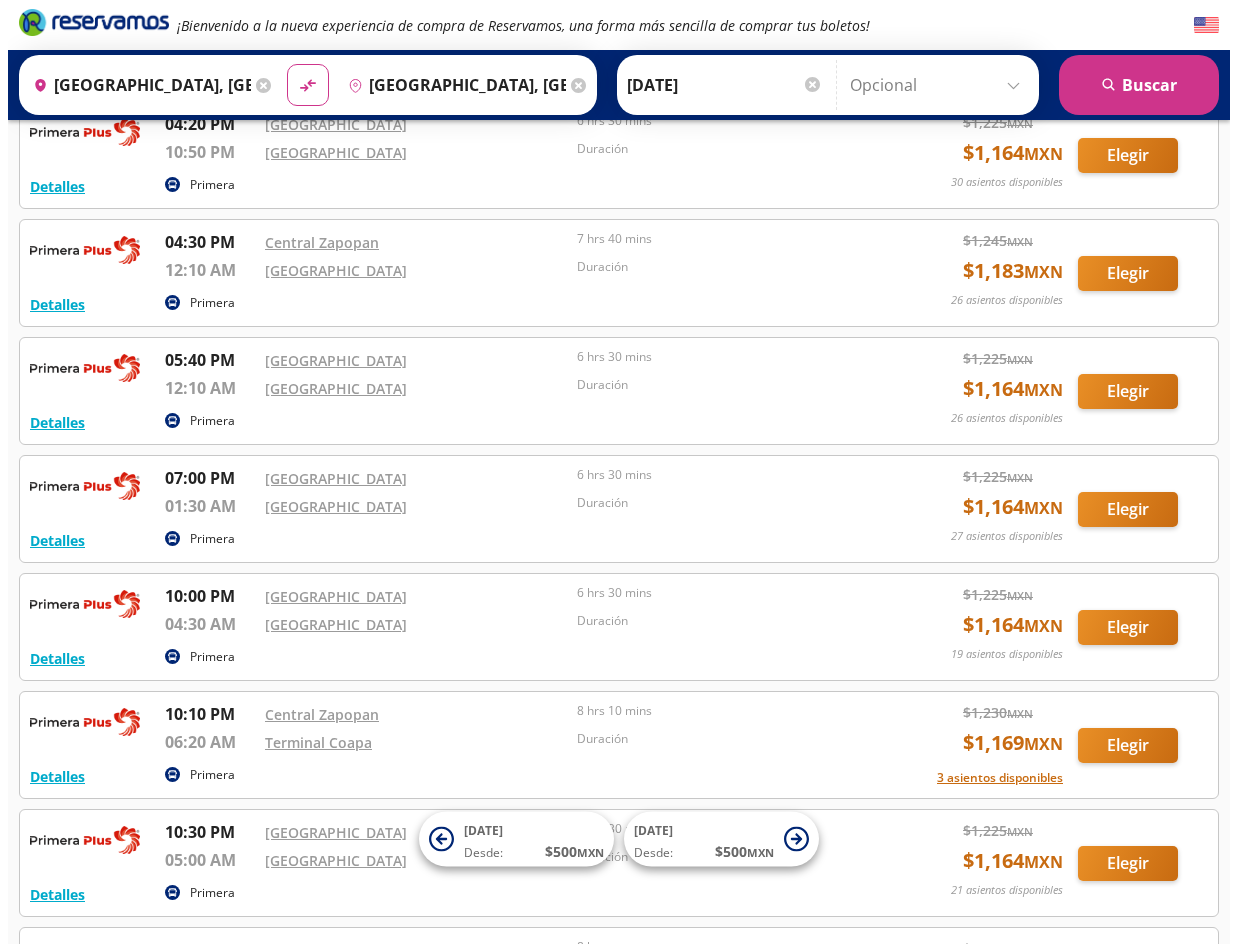 scroll, scrollTop: 1644, scrollLeft: 0, axis: vertical 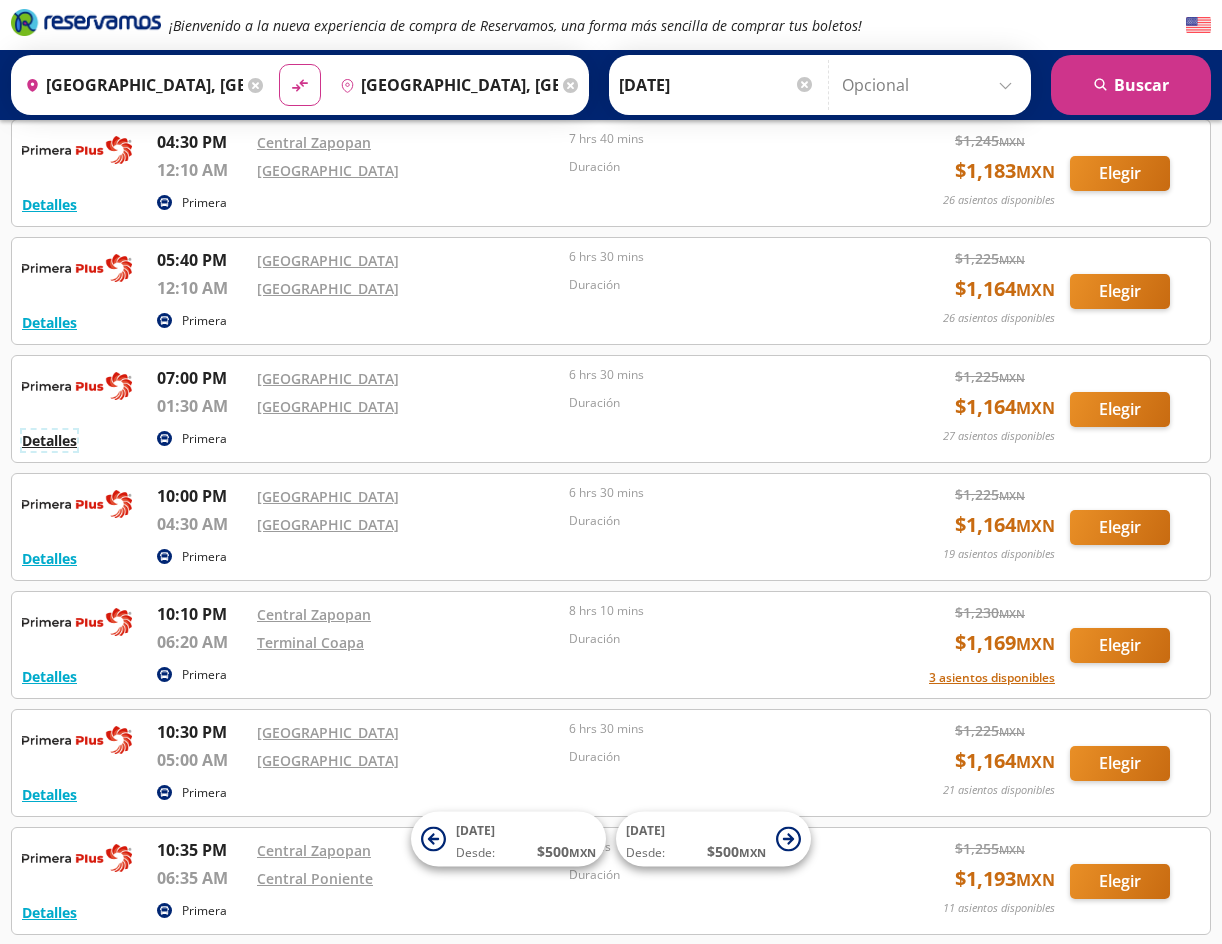 click on "Detalles" at bounding box center (49, 440) 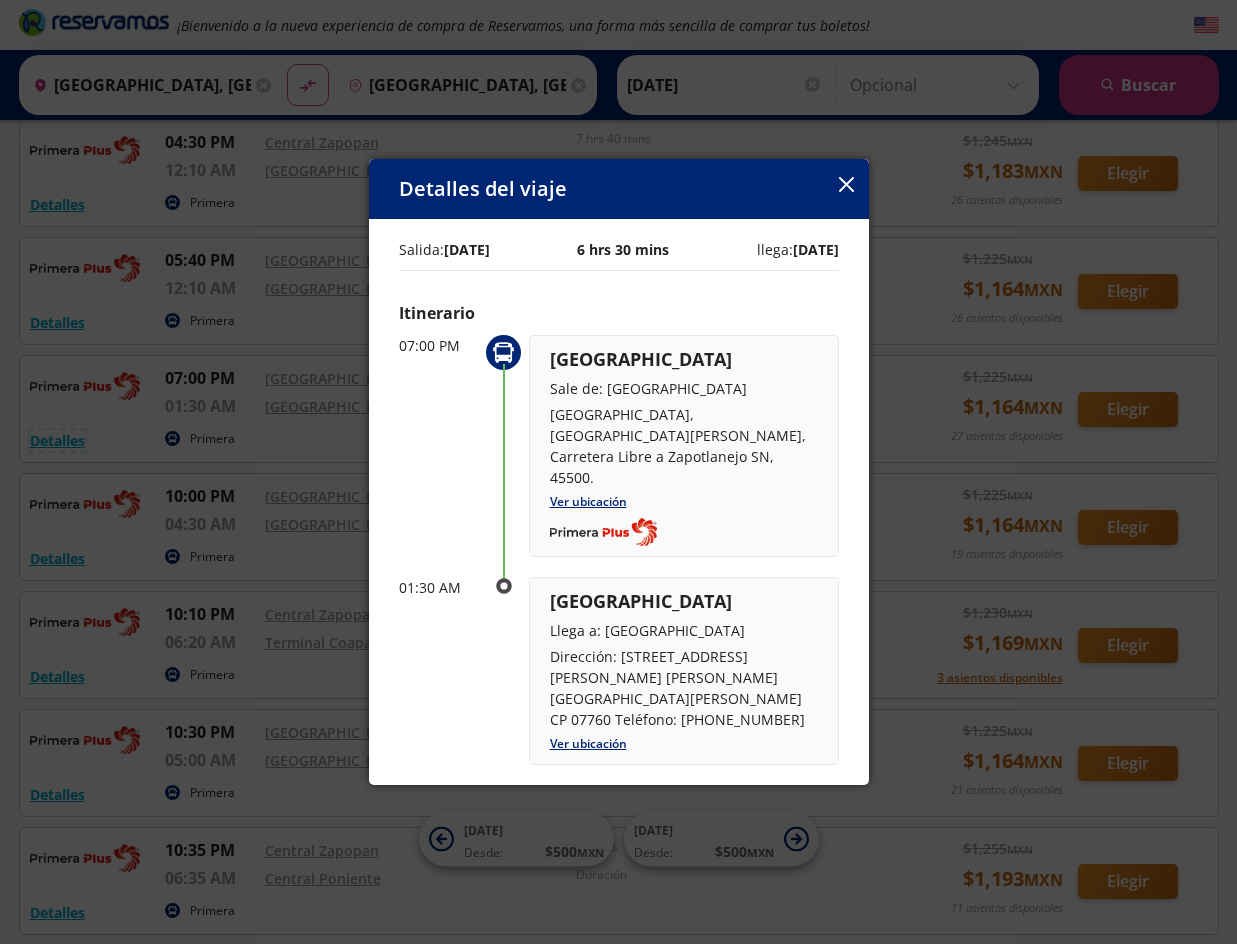 type 